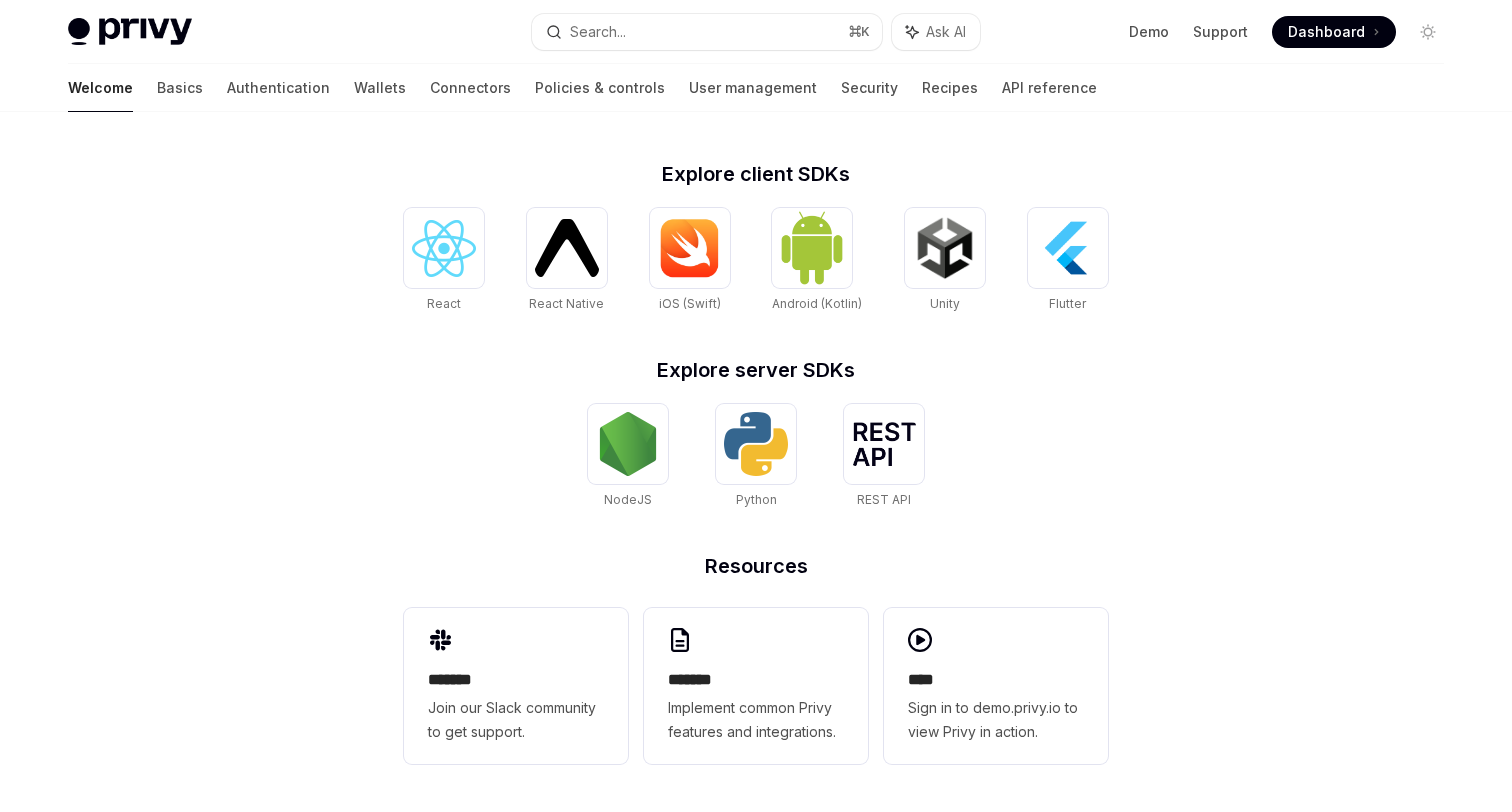 scroll, scrollTop: 486, scrollLeft: 0, axis: vertical 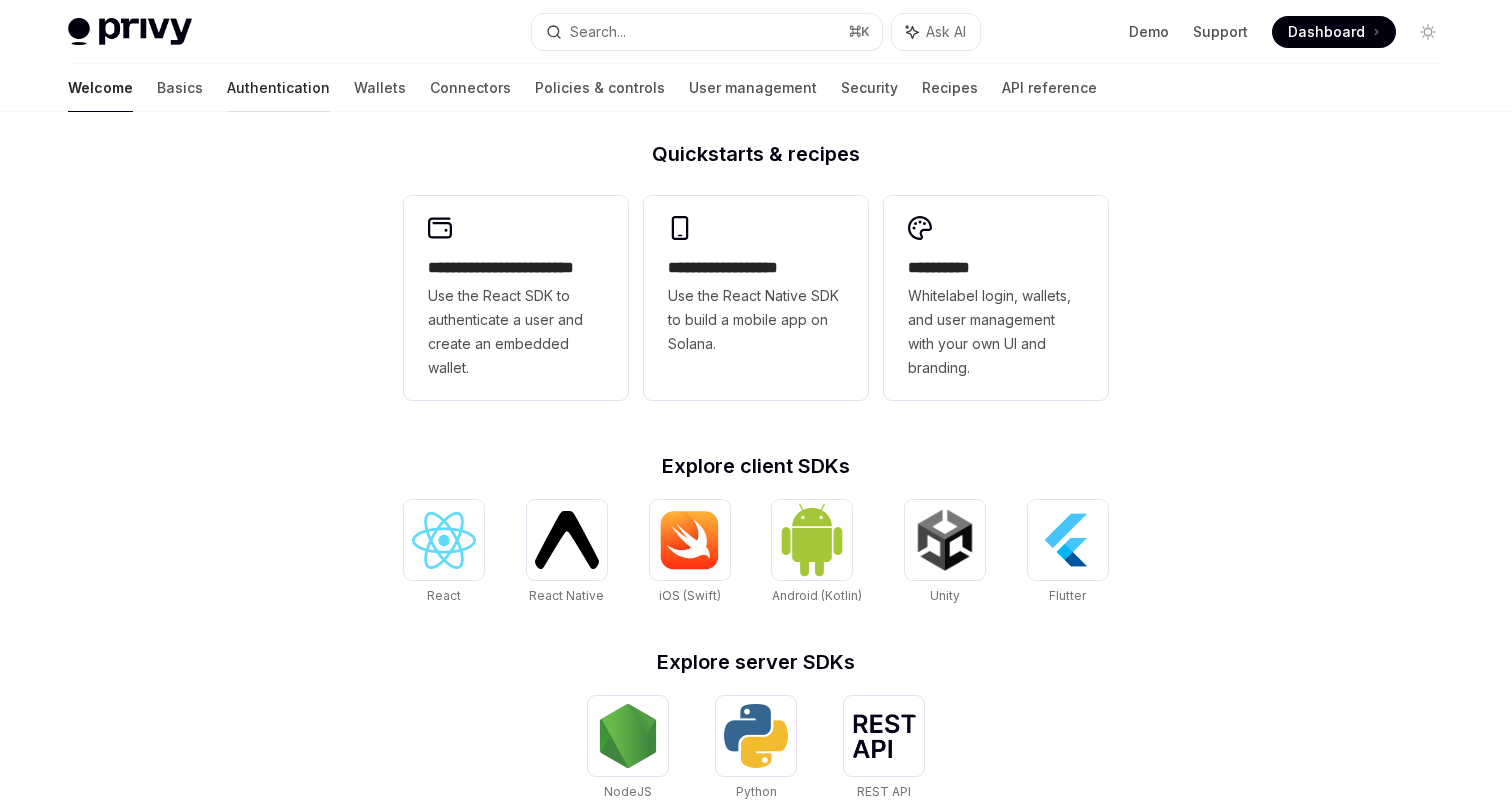 click on "Authentication" at bounding box center (278, 88) 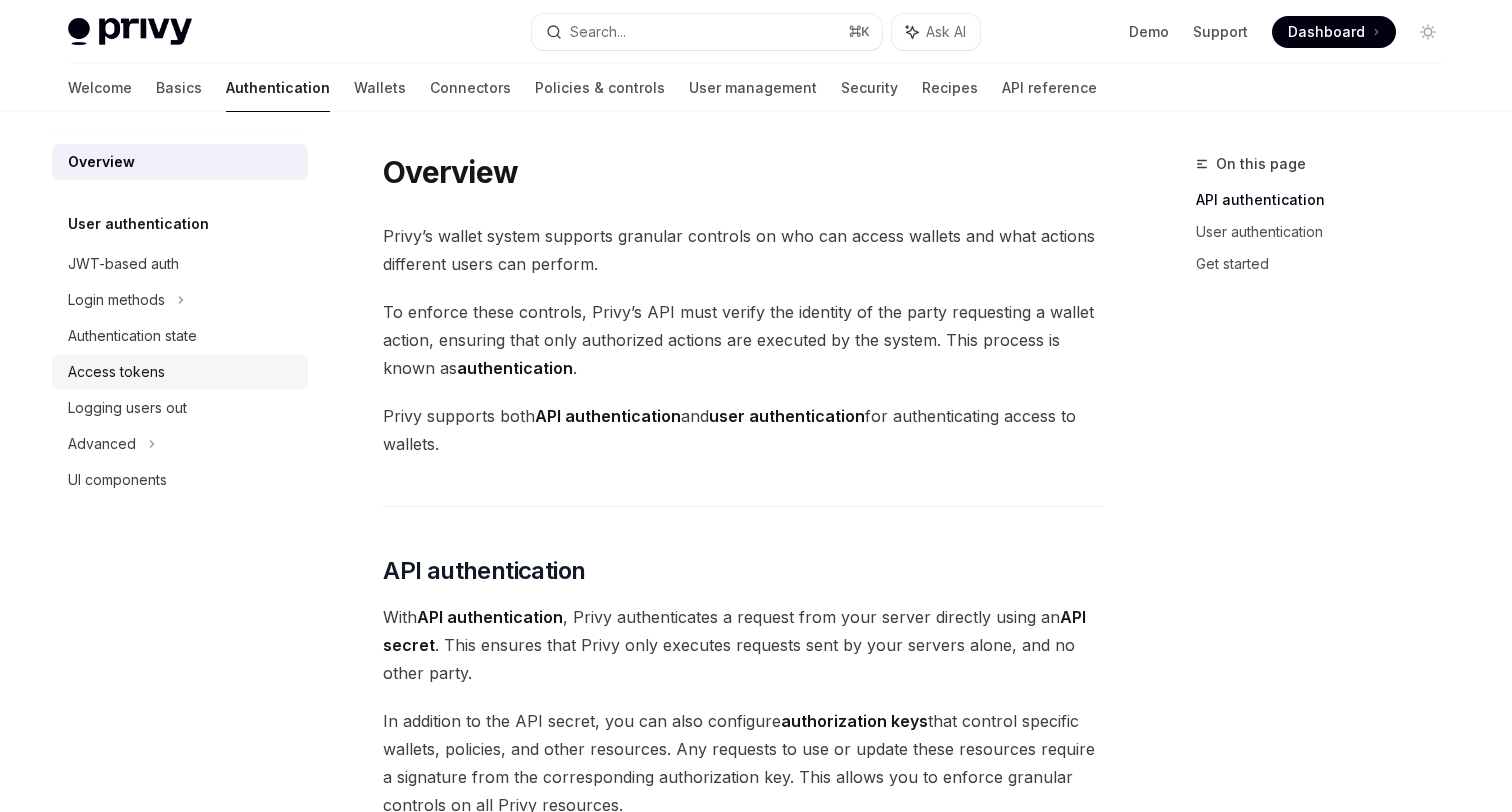 click on "Access tokens" at bounding box center (180, 372) 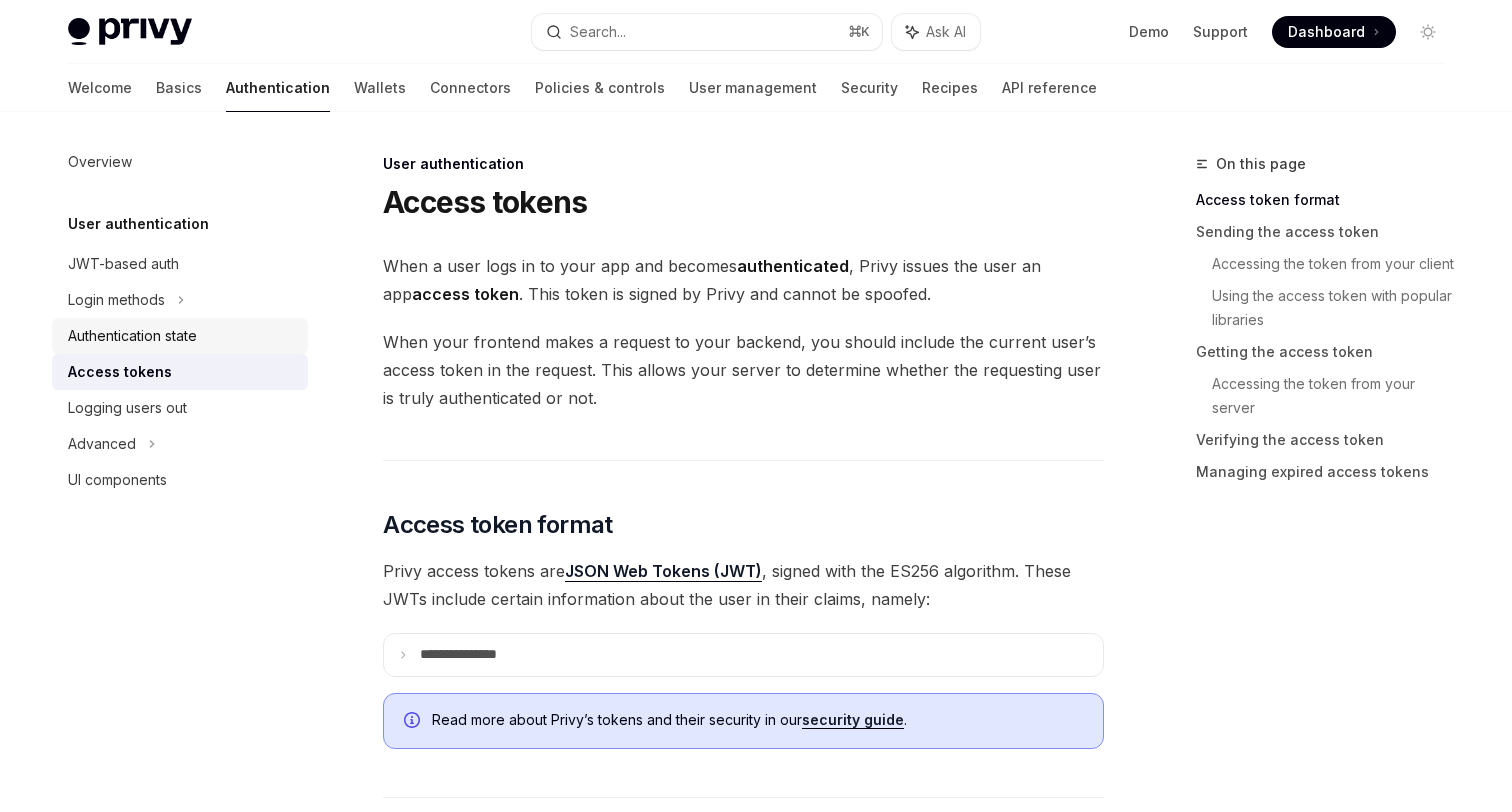 click on "Authentication state" at bounding box center (180, 336) 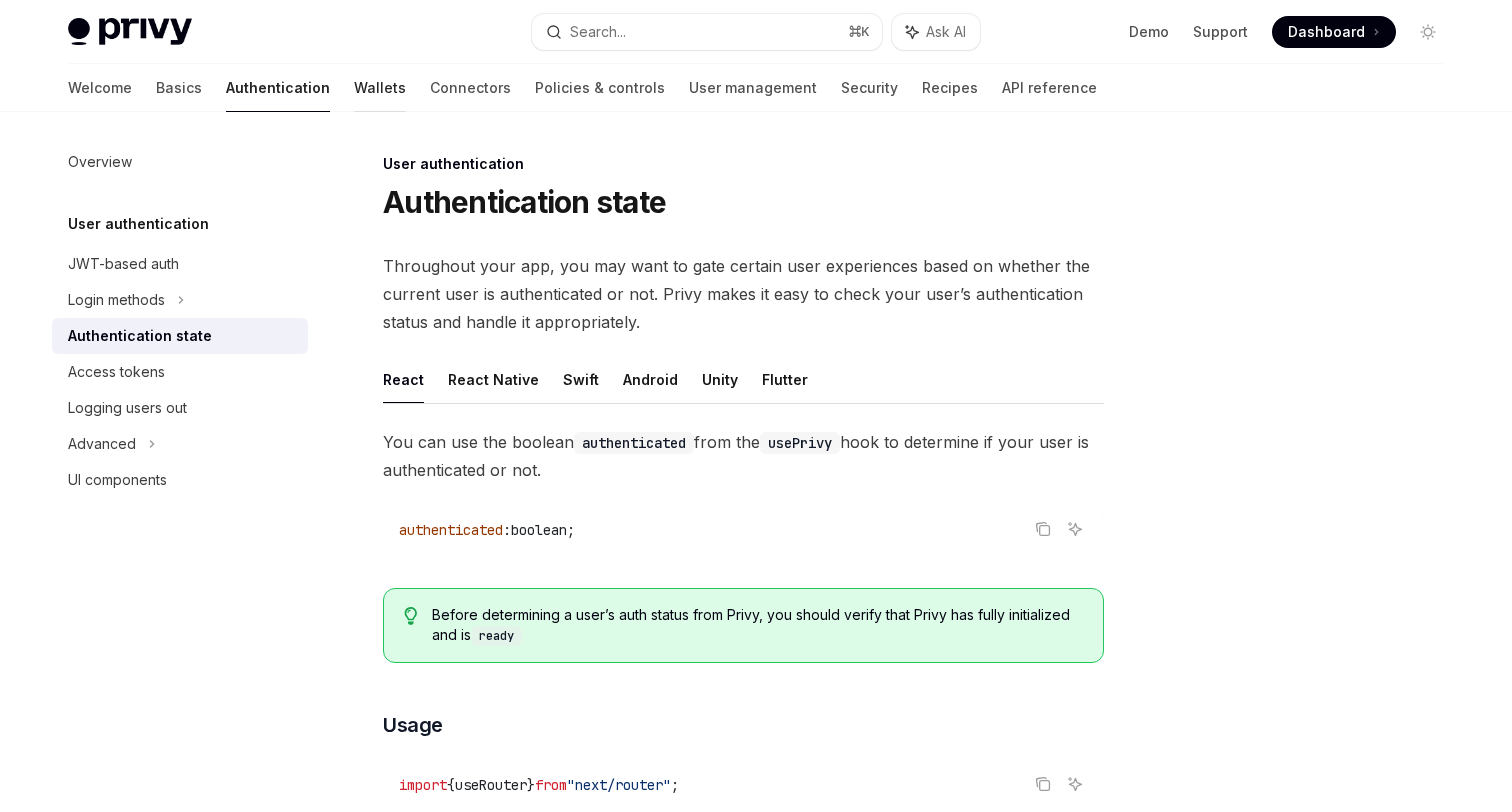 click on "Wallets" at bounding box center [380, 88] 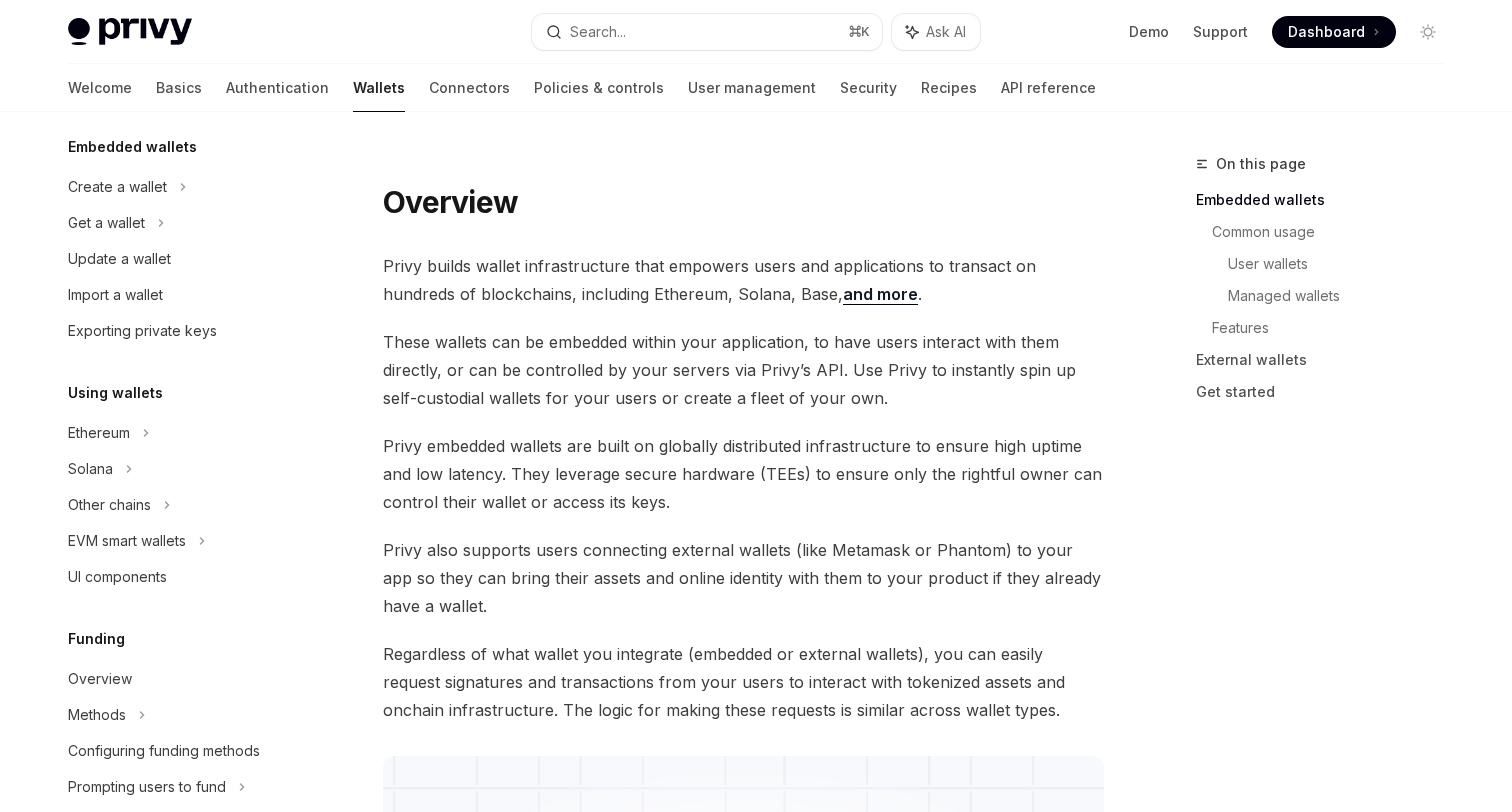scroll, scrollTop: 138, scrollLeft: 0, axis: vertical 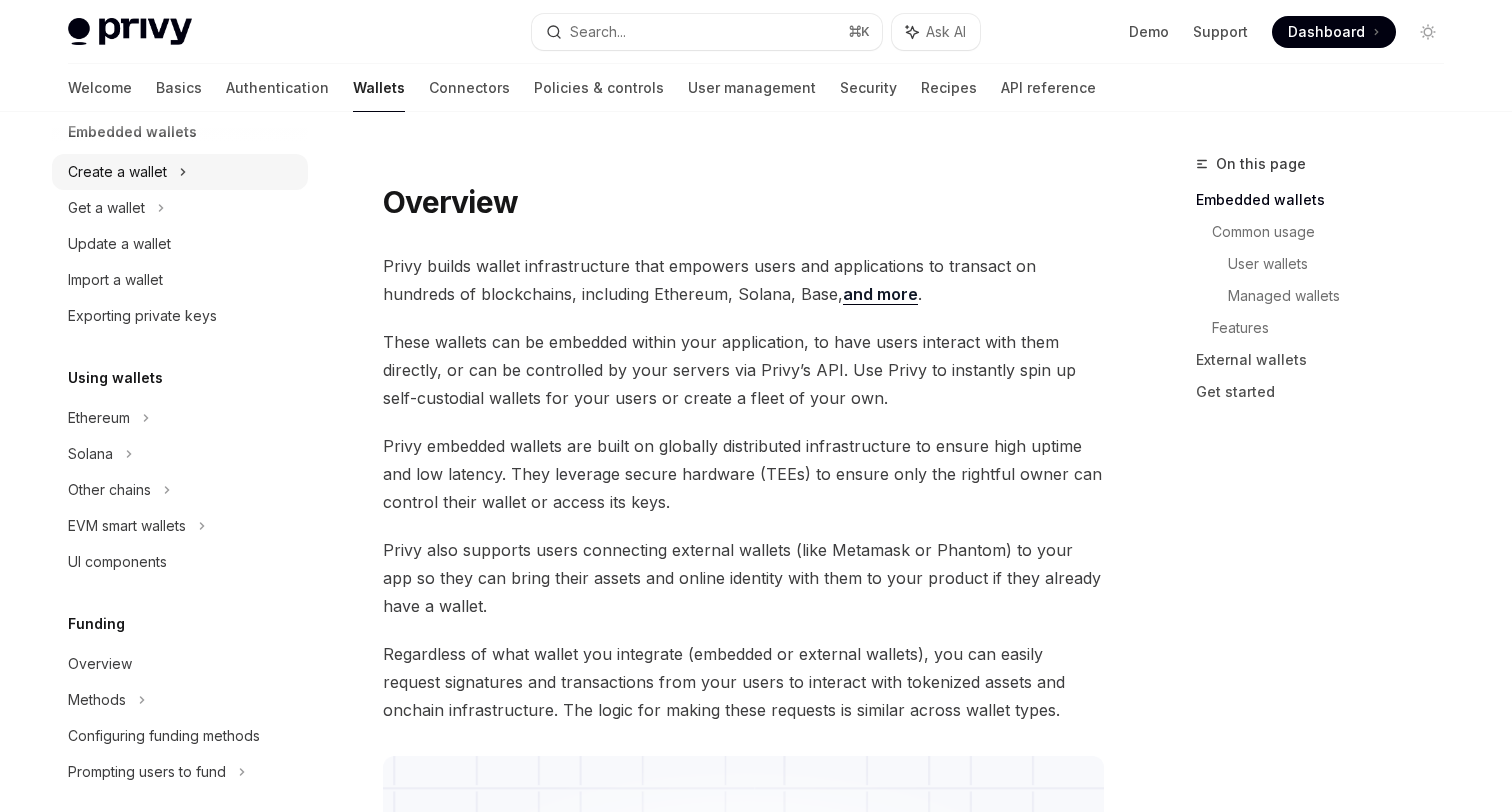 click 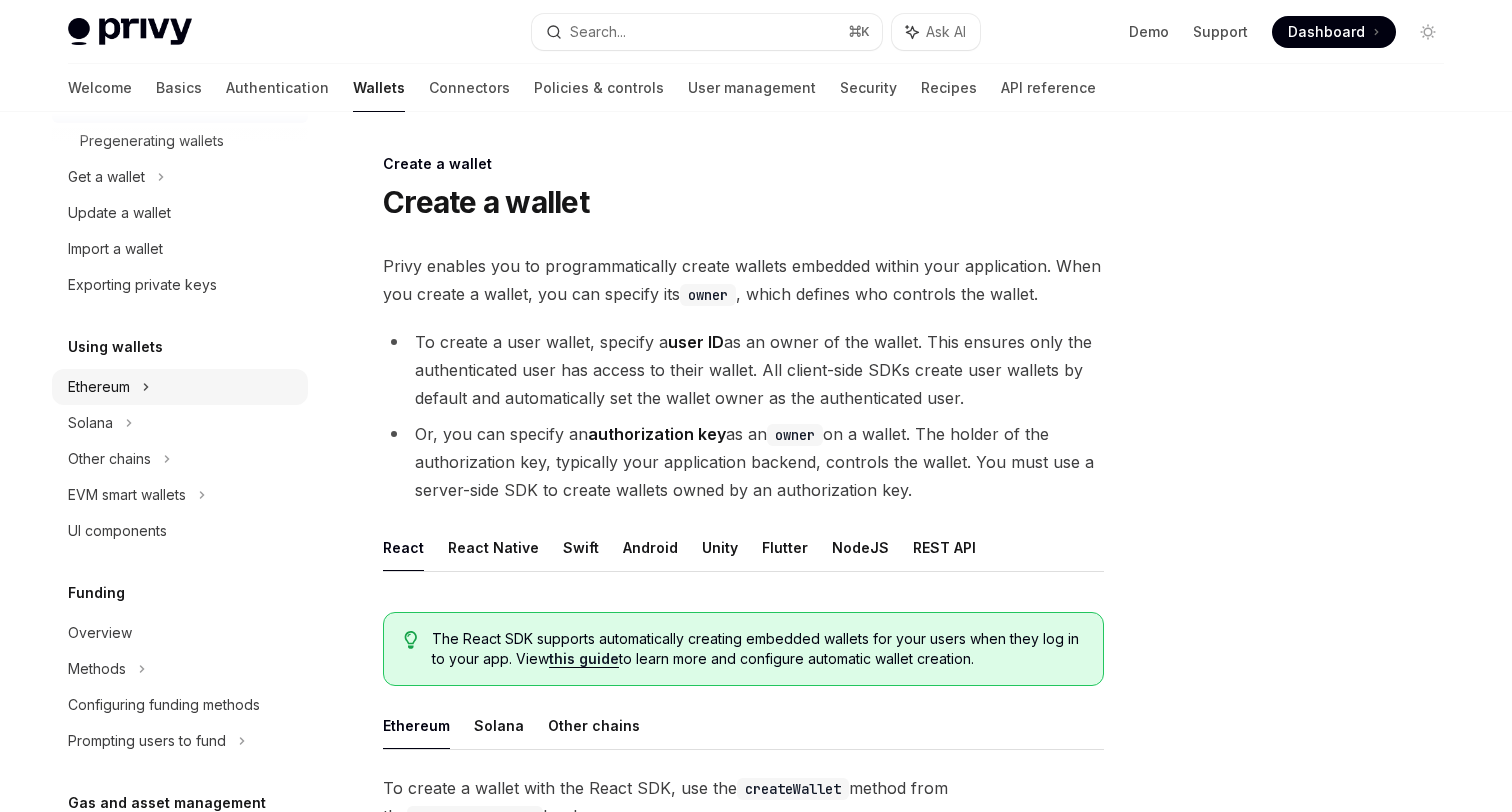 scroll, scrollTop: 255, scrollLeft: 0, axis: vertical 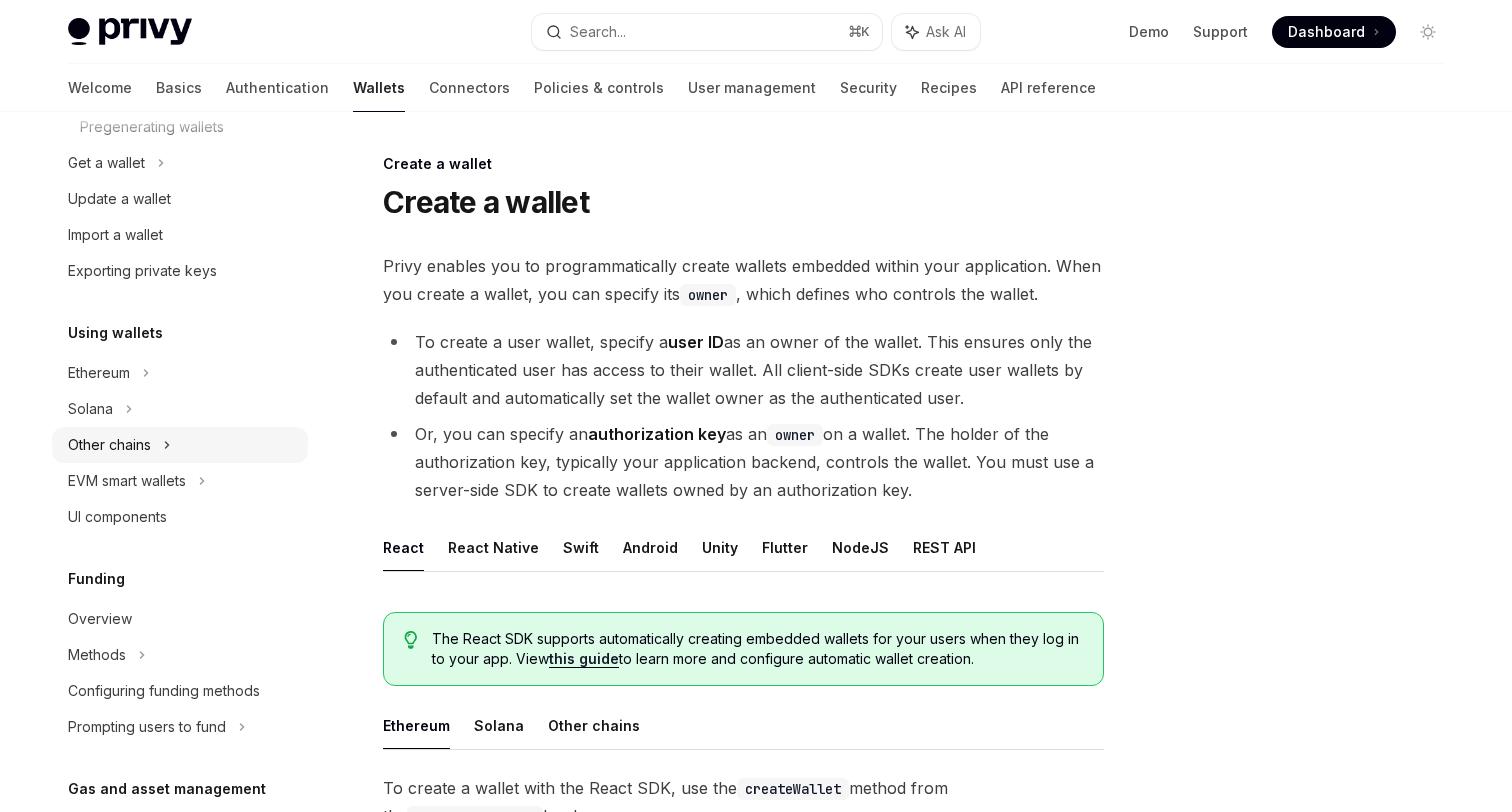 click on "Other chains" at bounding box center [180, 445] 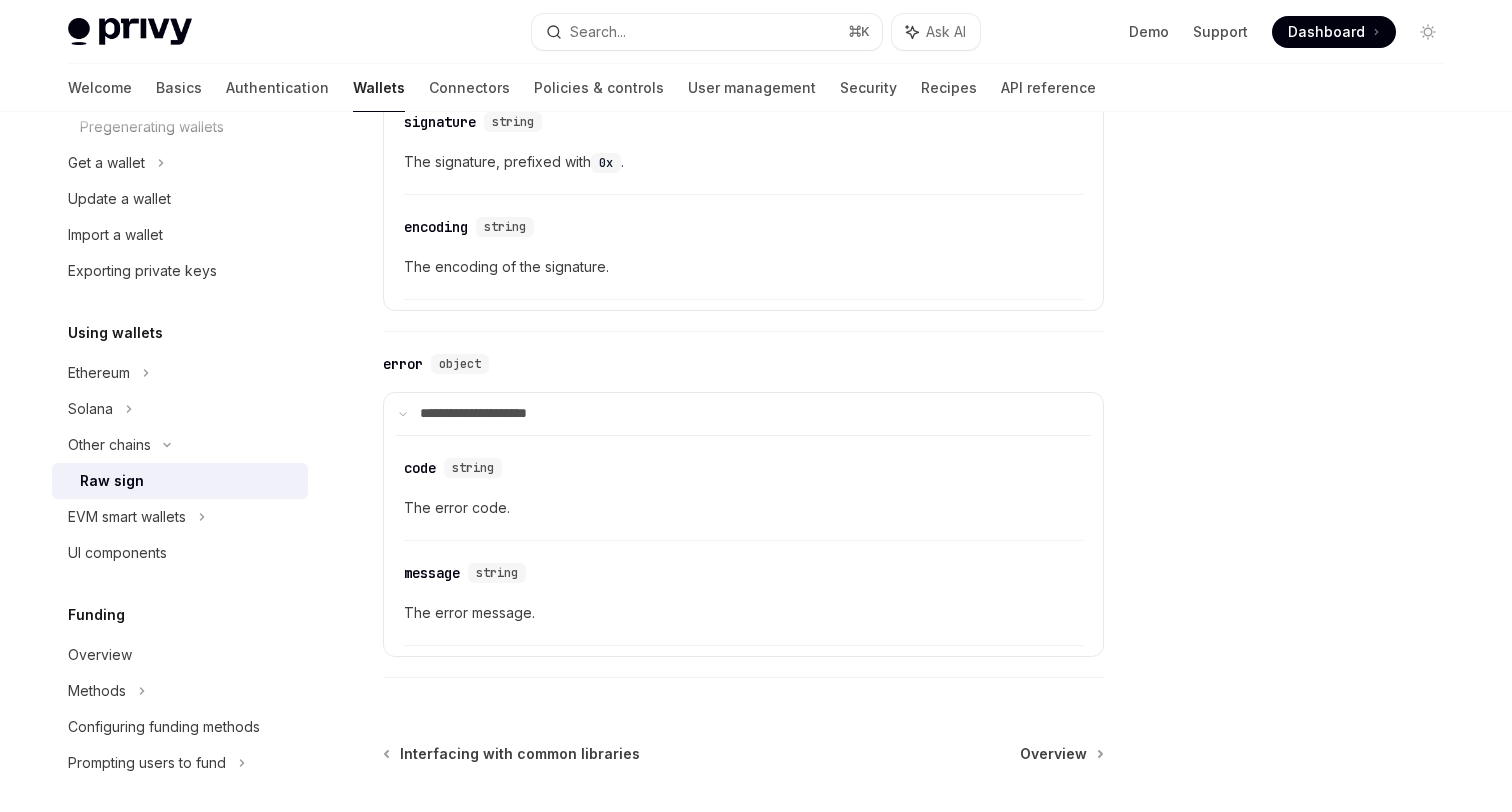 scroll, scrollTop: 2516, scrollLeft: 0, axis: vertical 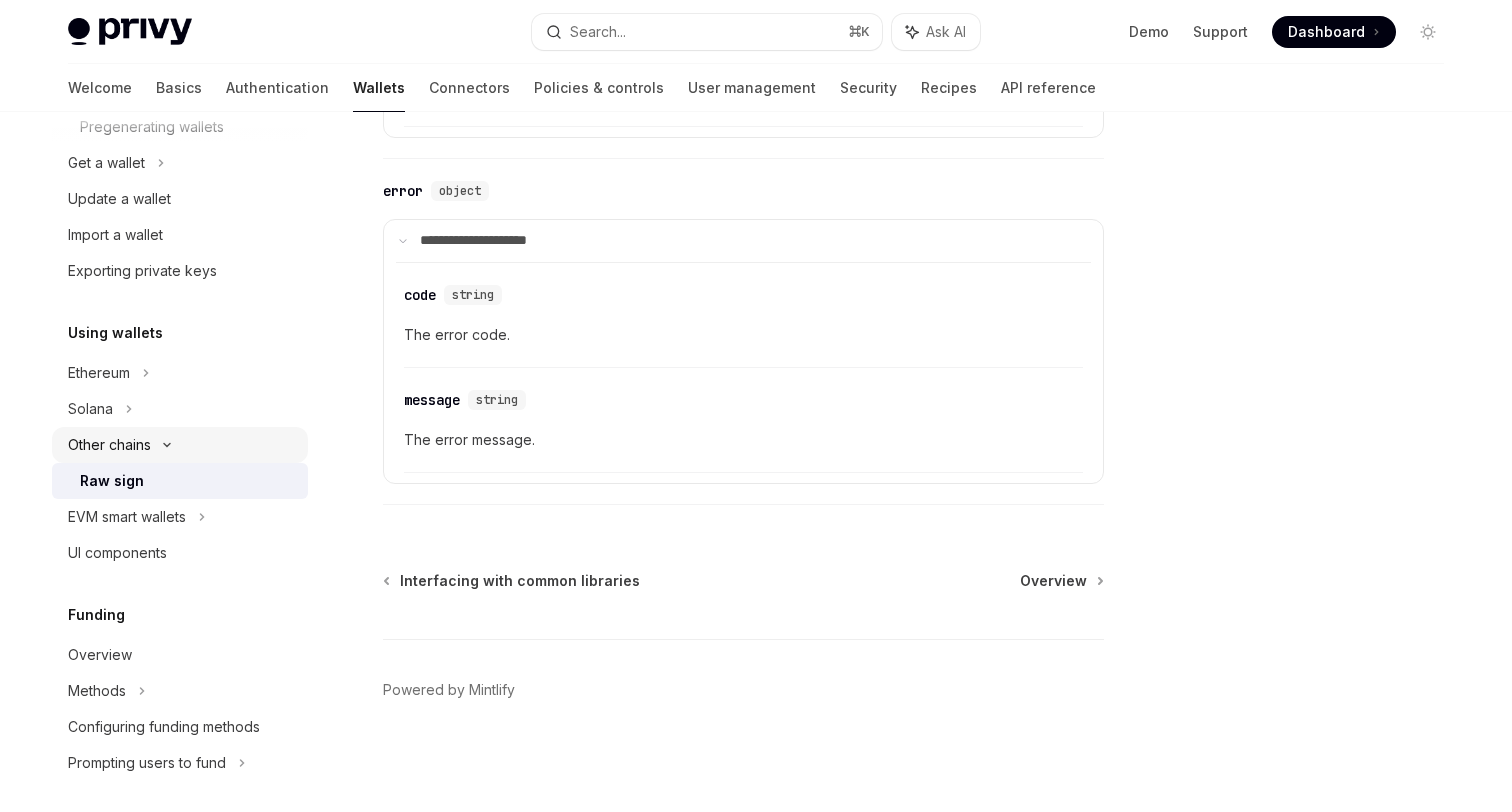 click on "Other chains" at bounding box center [180, 445] 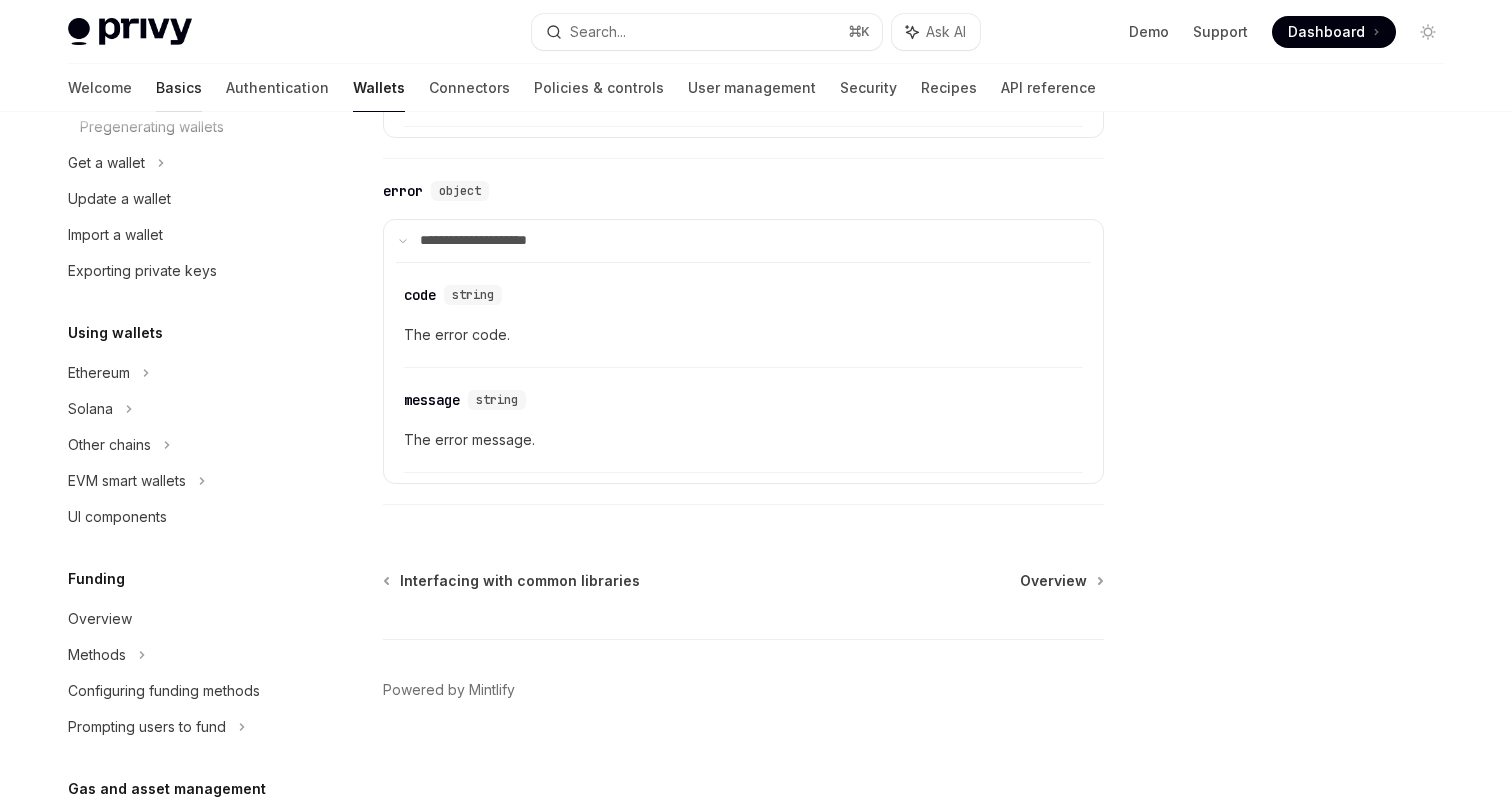 click on "Basics" at bounding box center (179, 88) 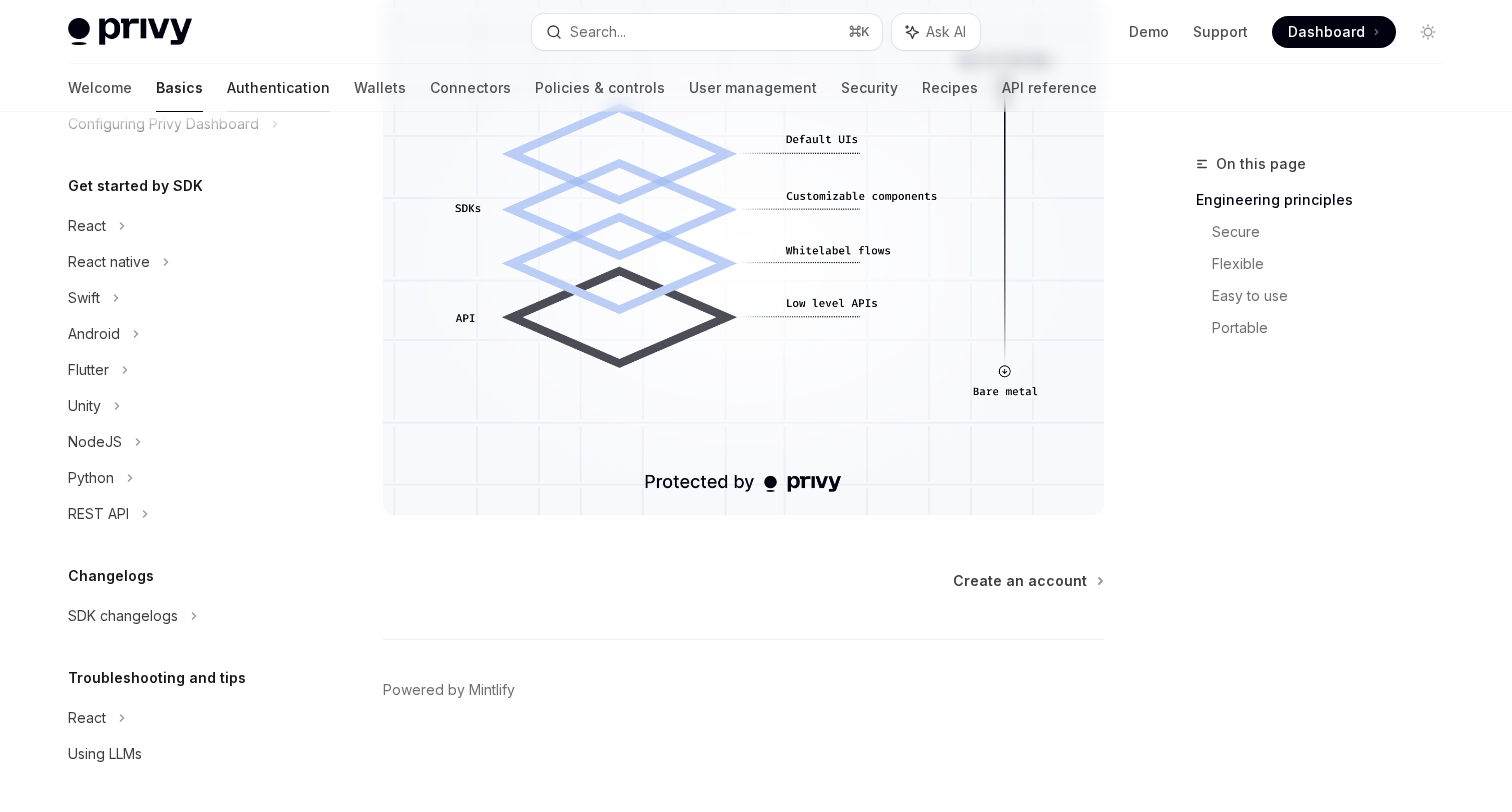 scroll, scrollTop: 0, scrollLeft: 0, axis: both 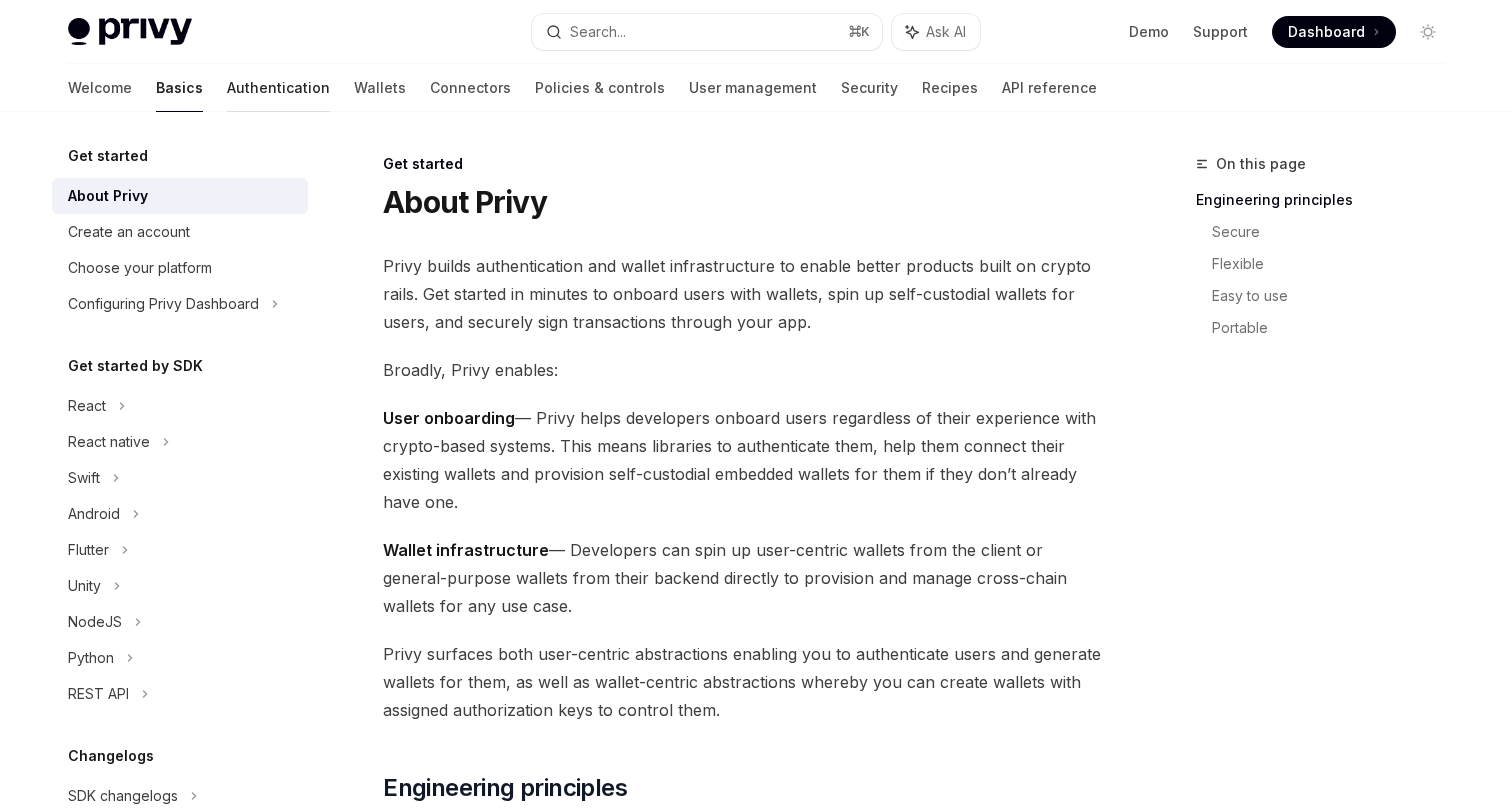click on "Authentication" at bounding box center [278, 88] 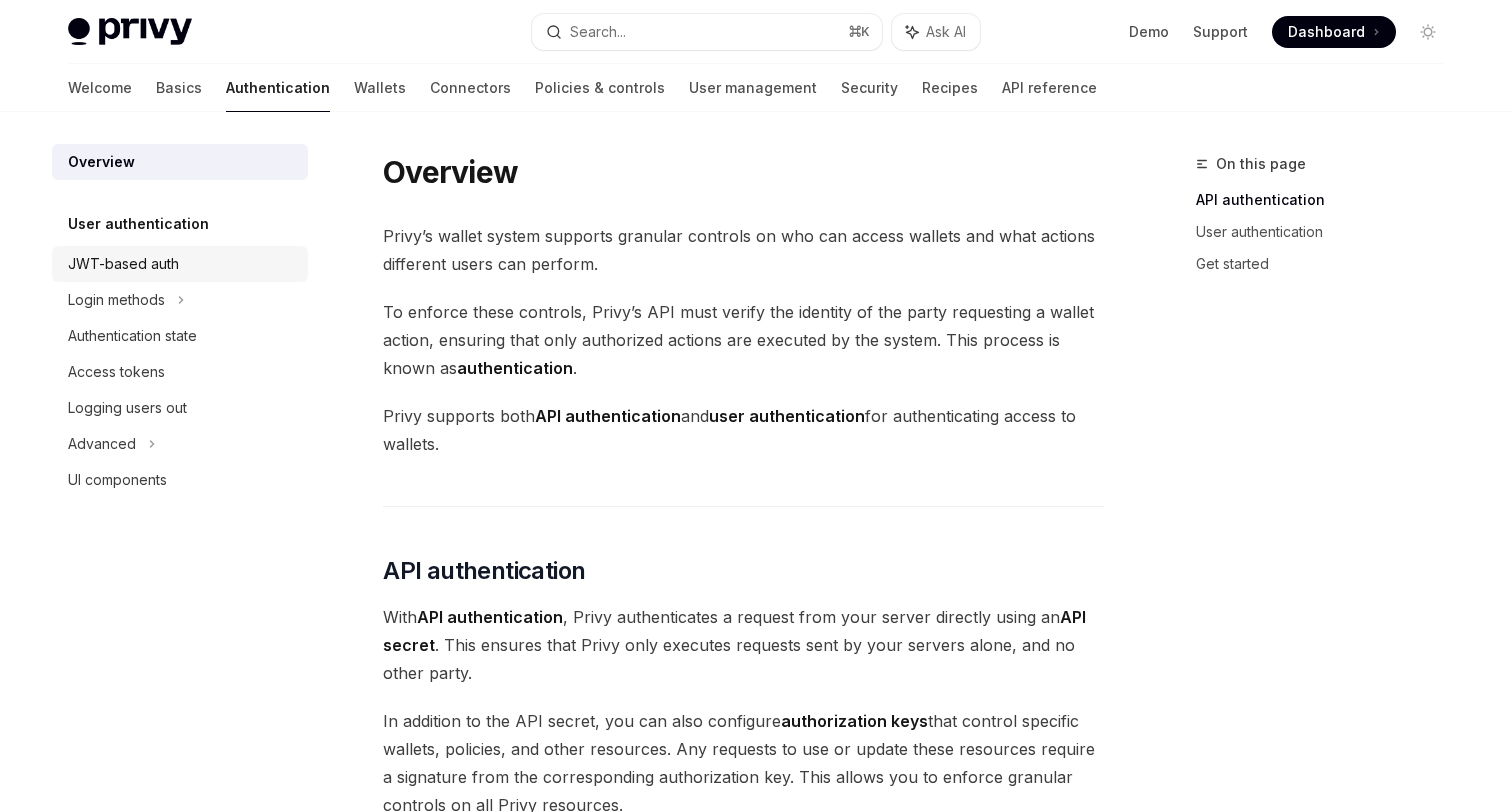 click on "JWT-based auth" at bounding box center (180, 264) 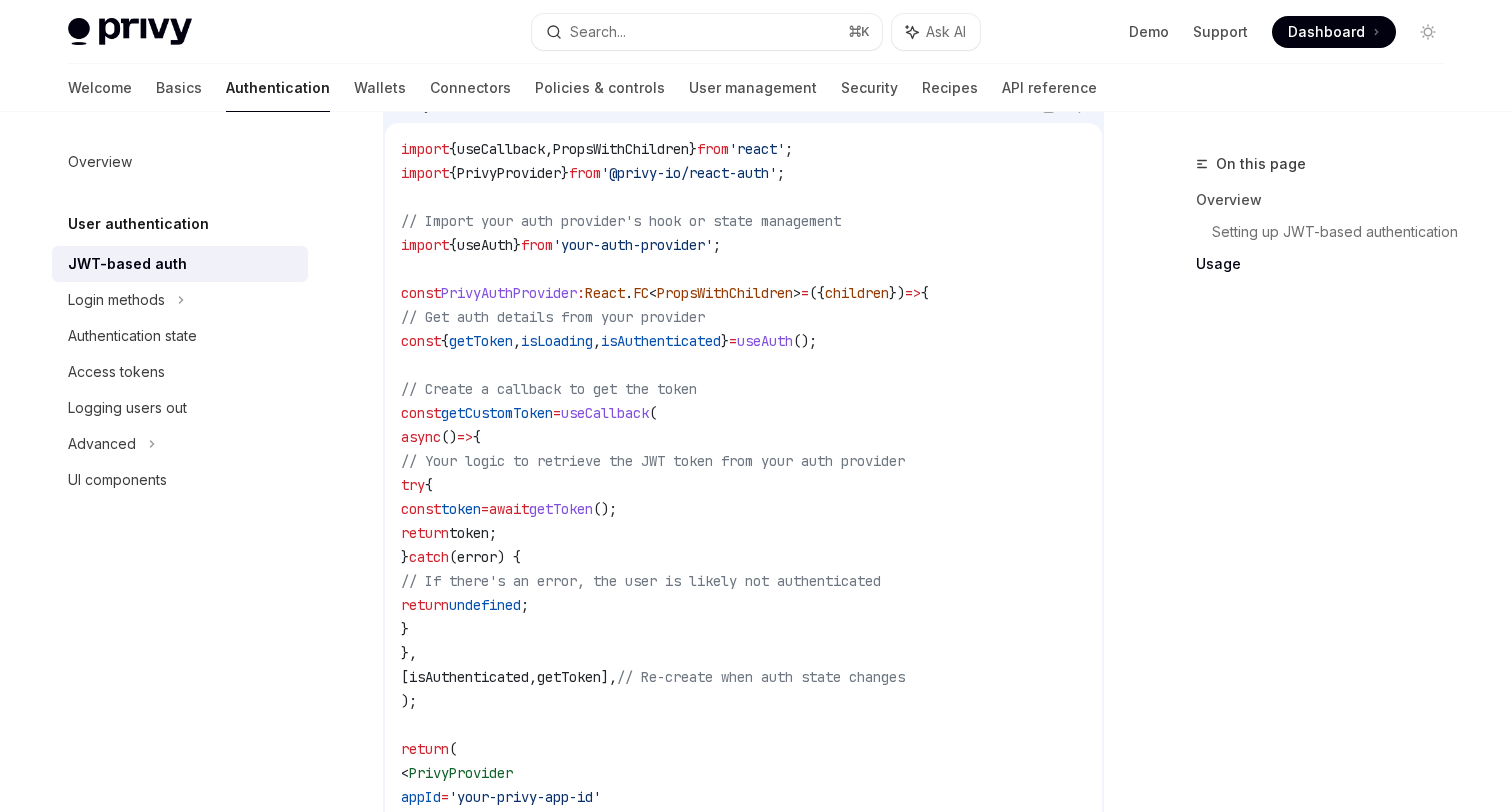 scroll, scrollTop: 2264, scrollLeft: 0, axis: vertical 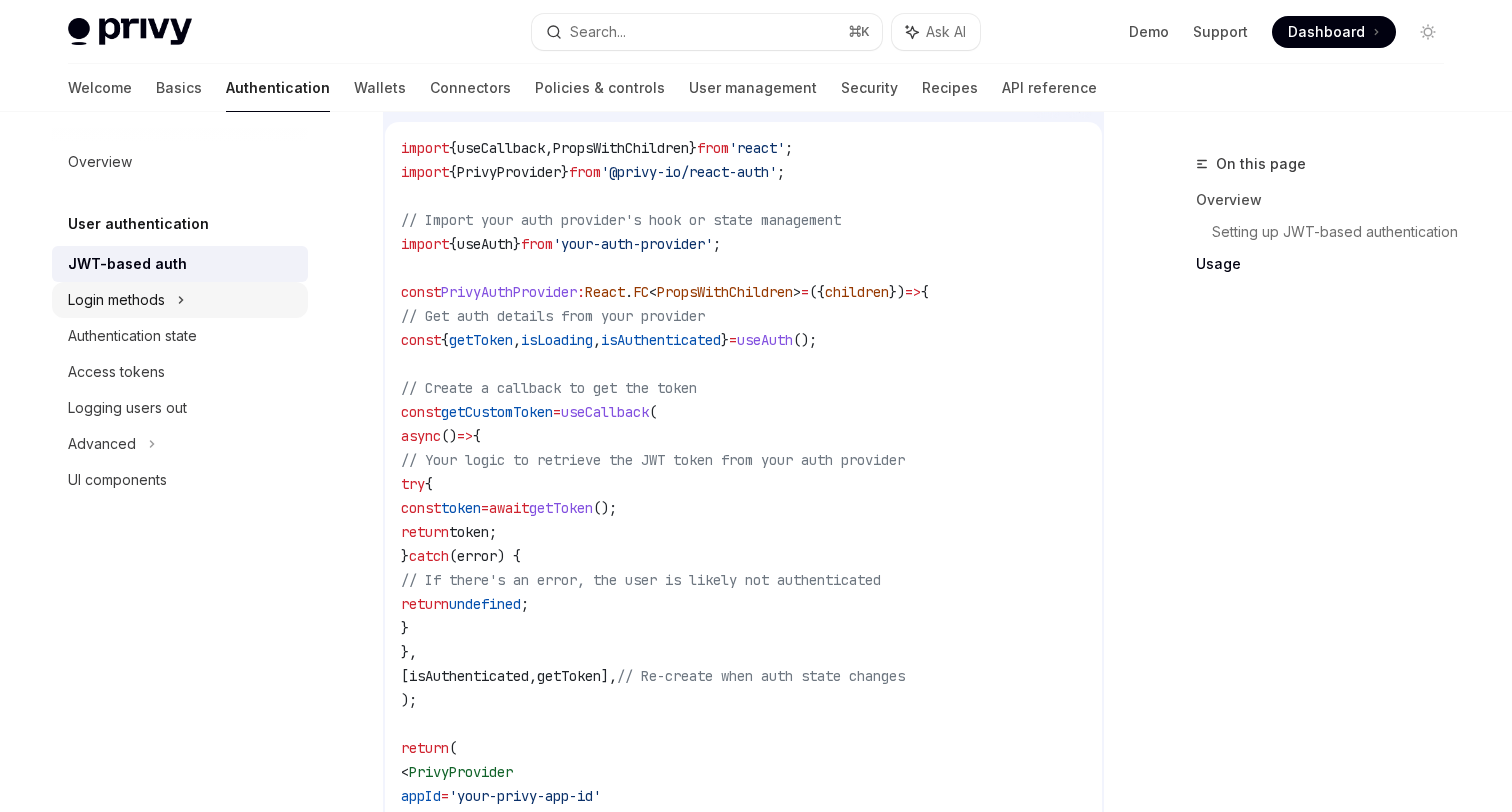 click on "Login methods" at bounding box center [180, 300] 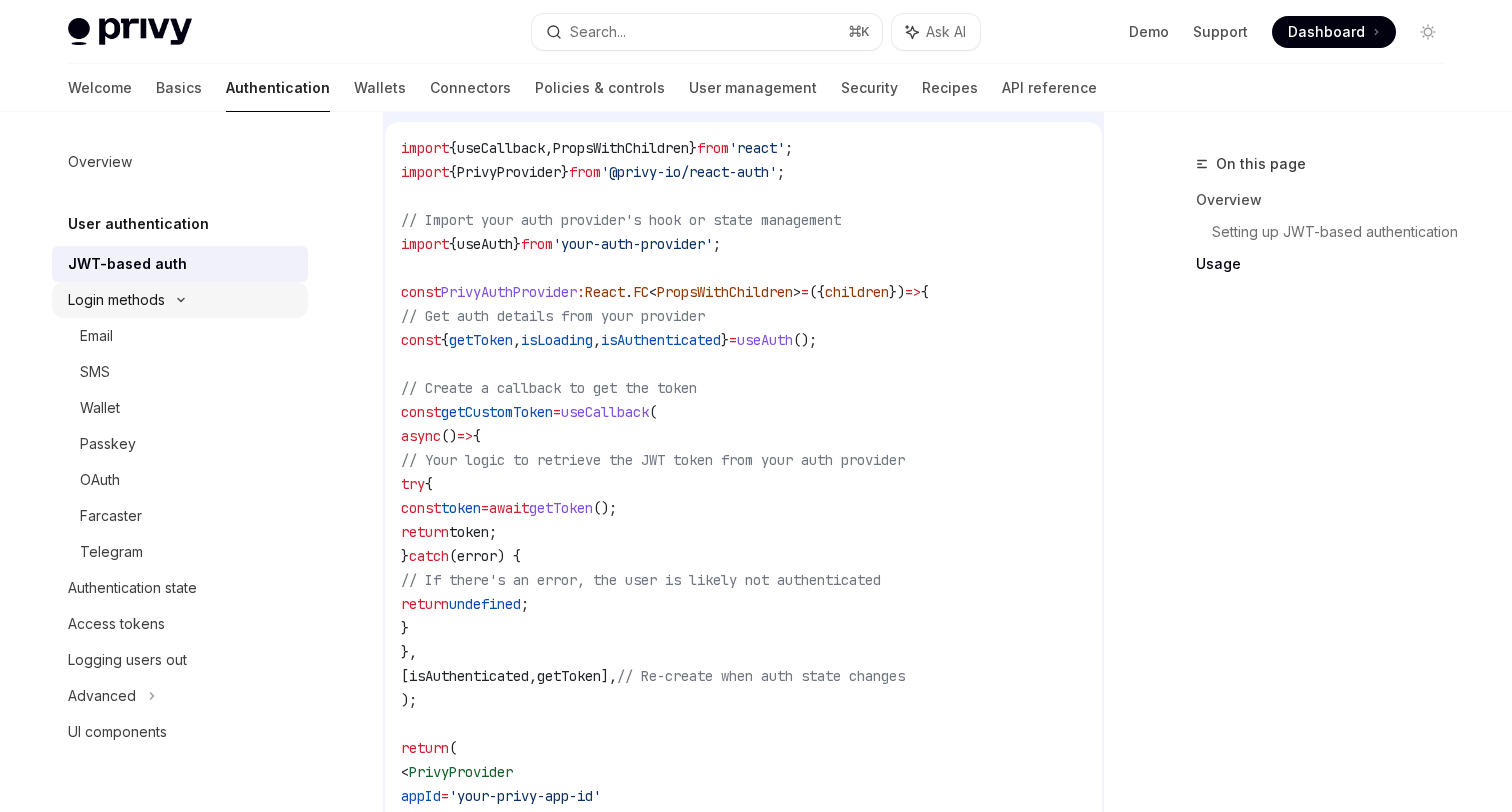 type on "*" 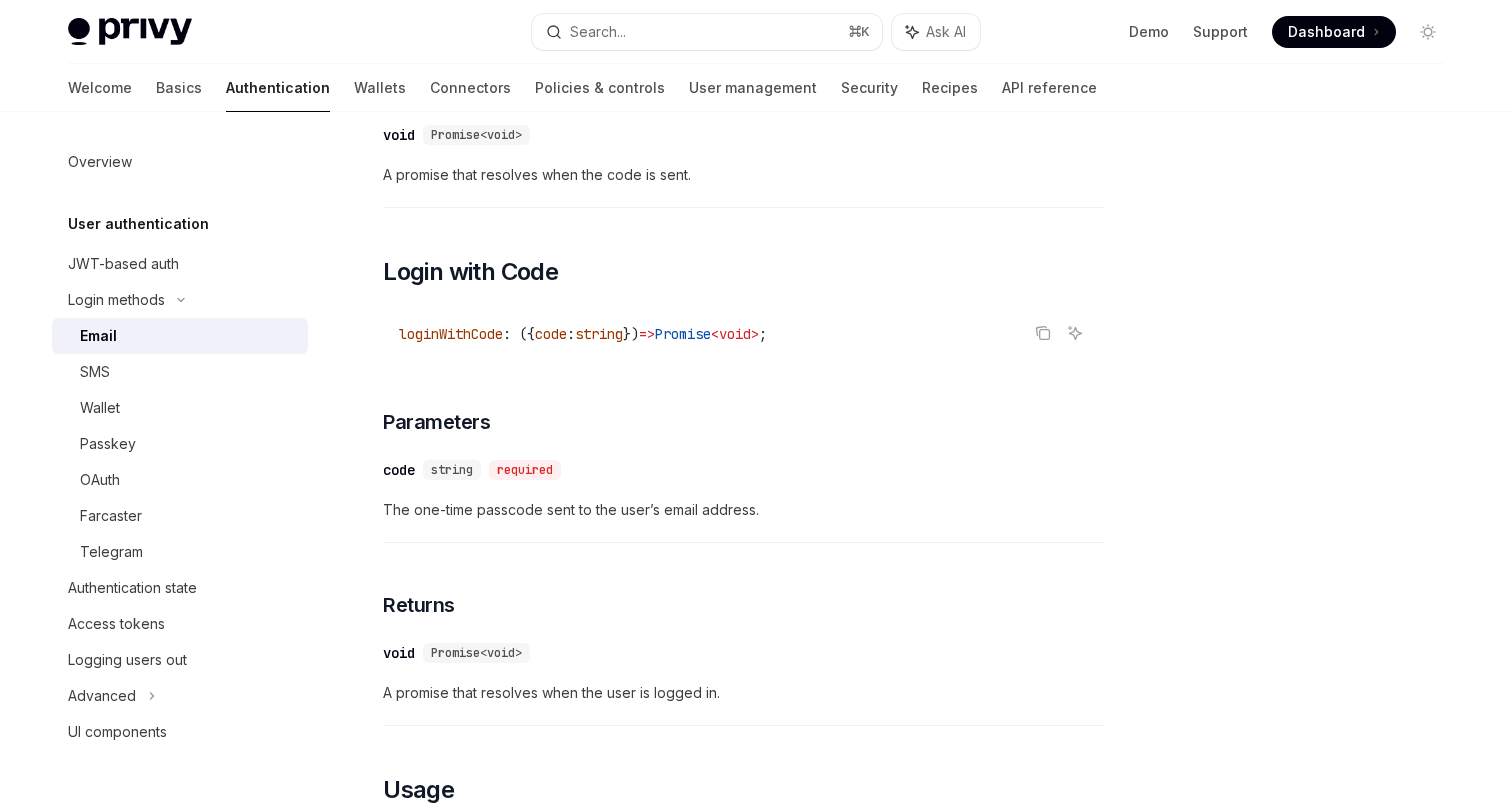 scroll, scrollTop: 1249, scrollLeft: 0, axis: vertical 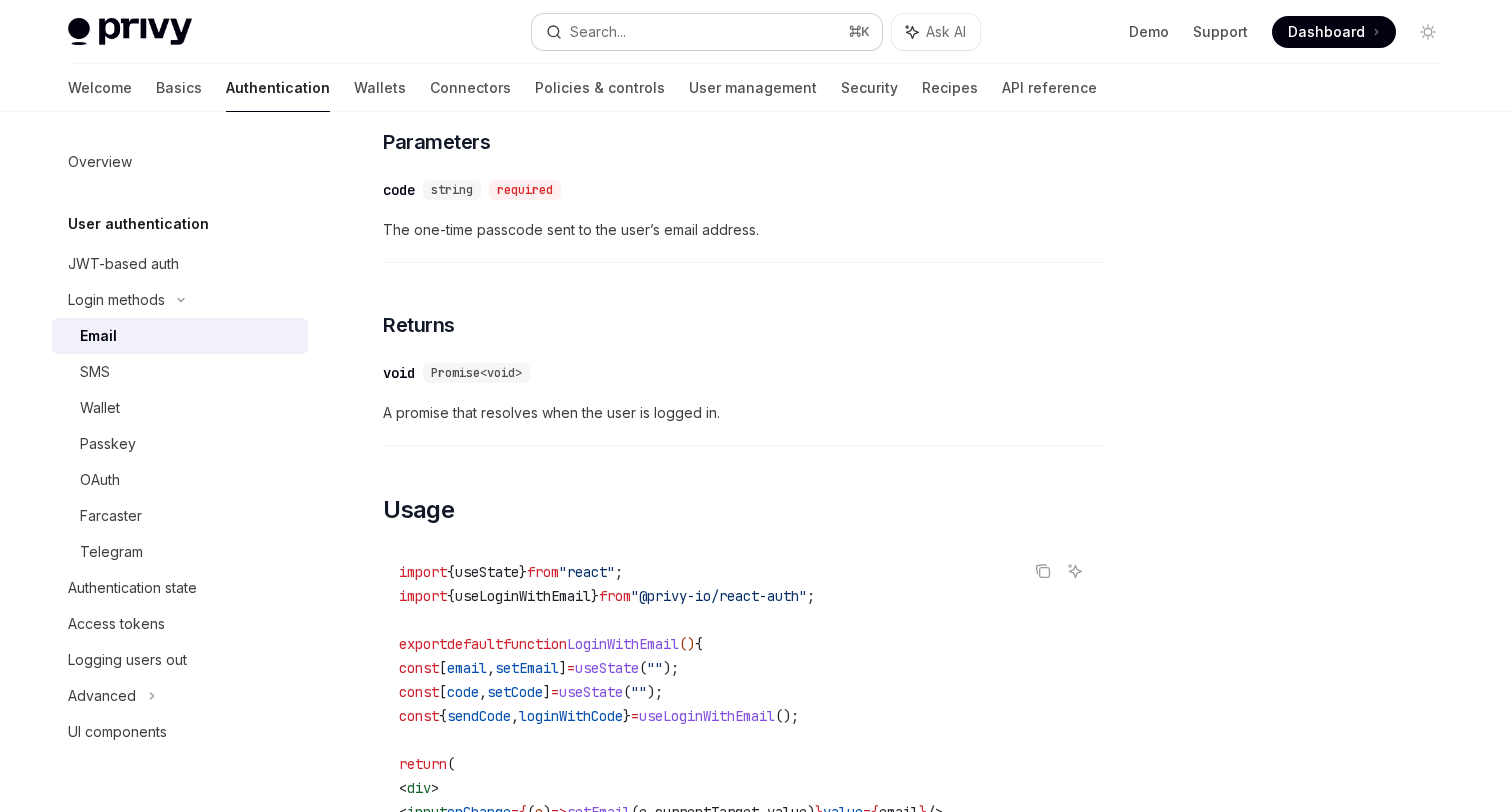 click on "Search... ⌘ K" at bounding box center (707, 32) 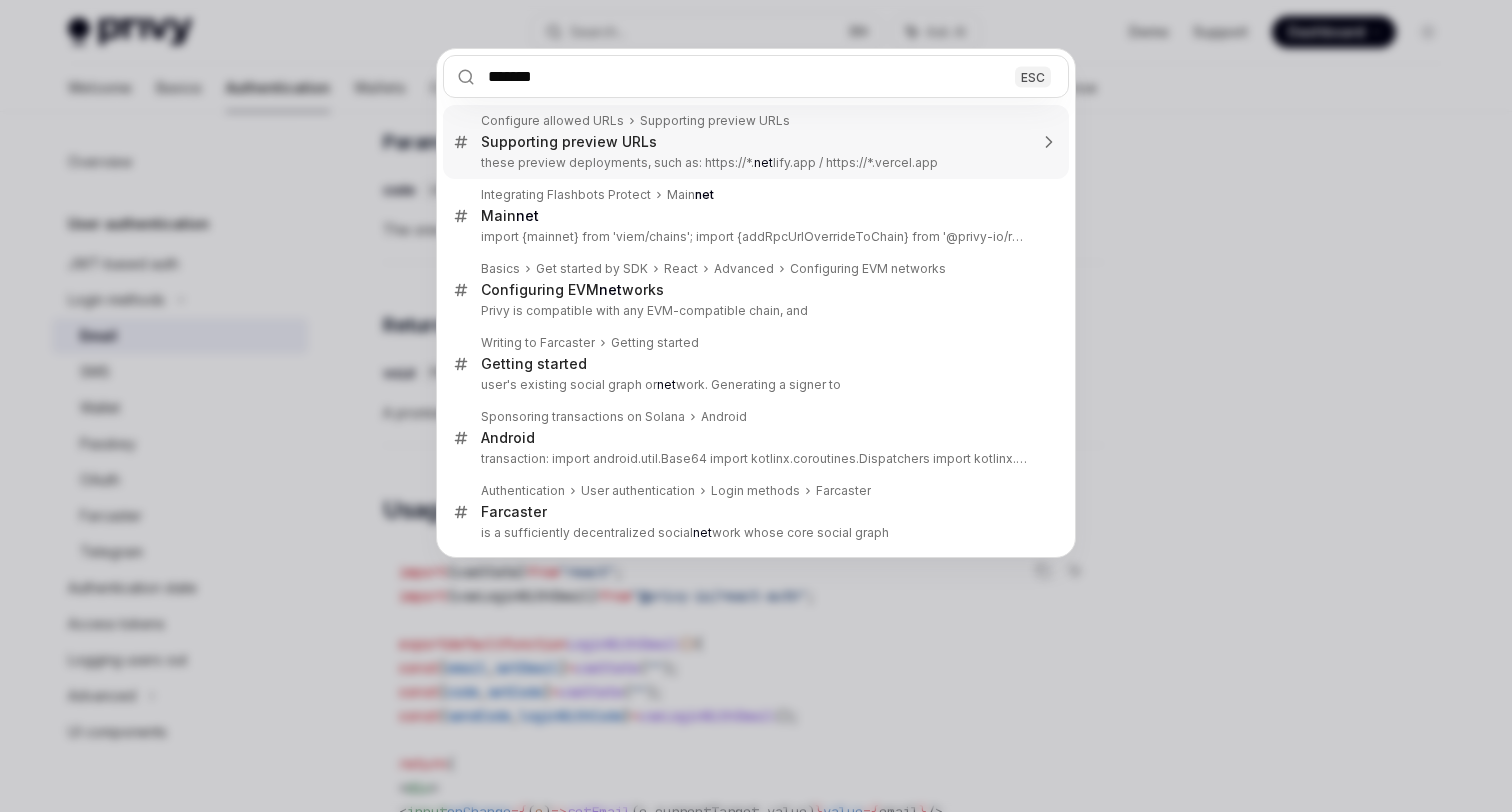type on "********" 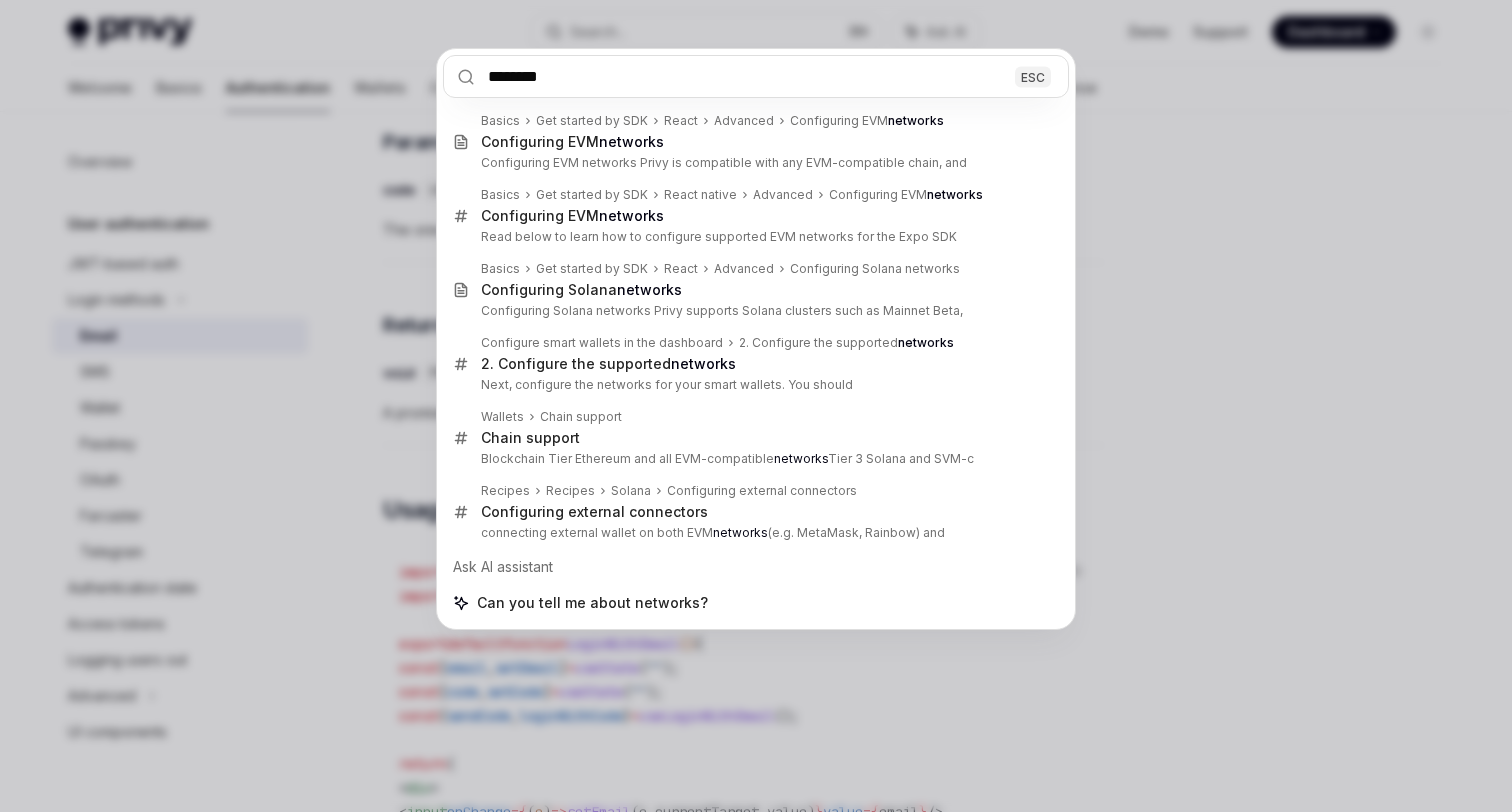 type on "*" 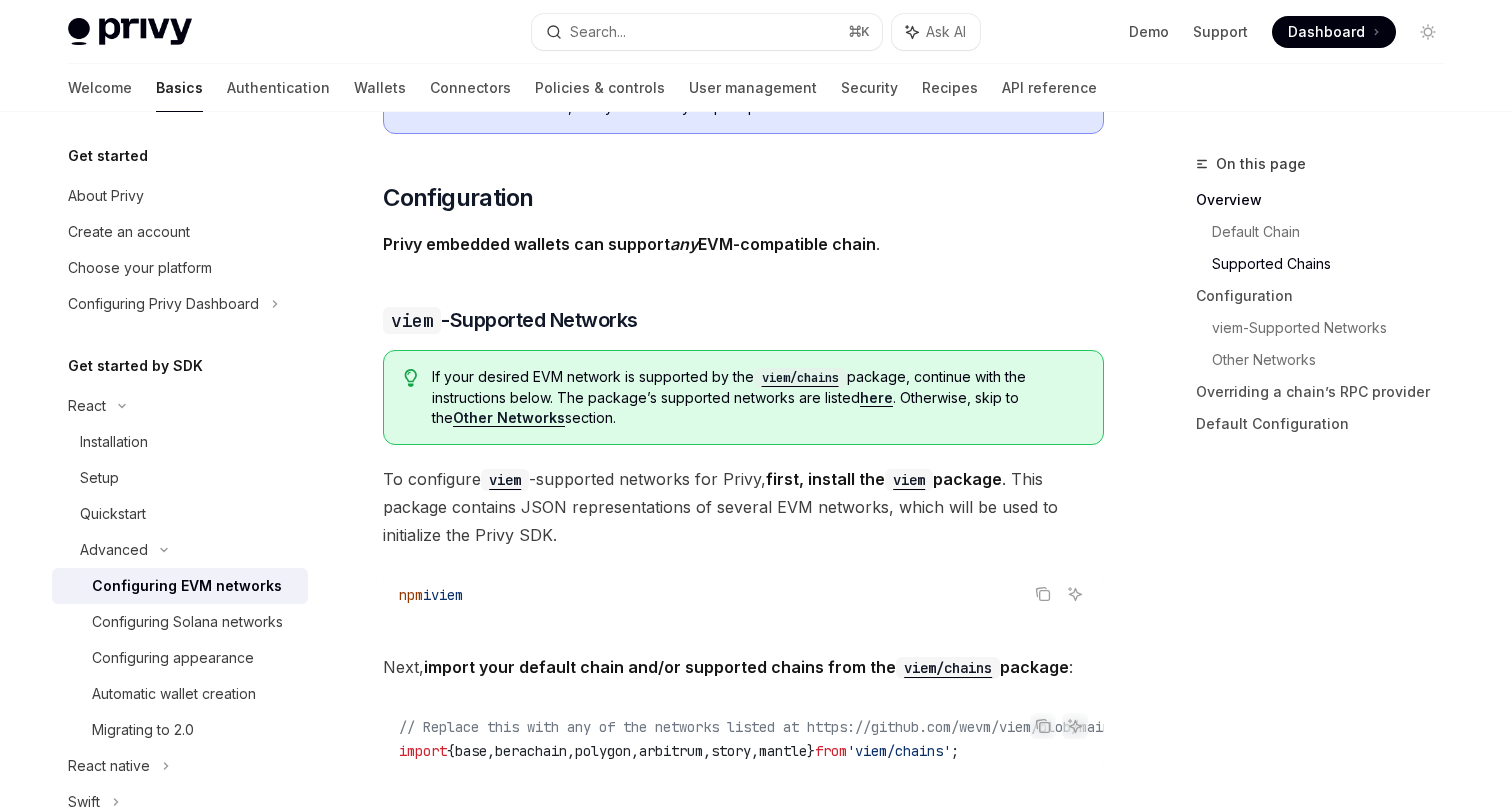 scroll, scrollTop: 1831, scrollLeft: 0, axis: vertical 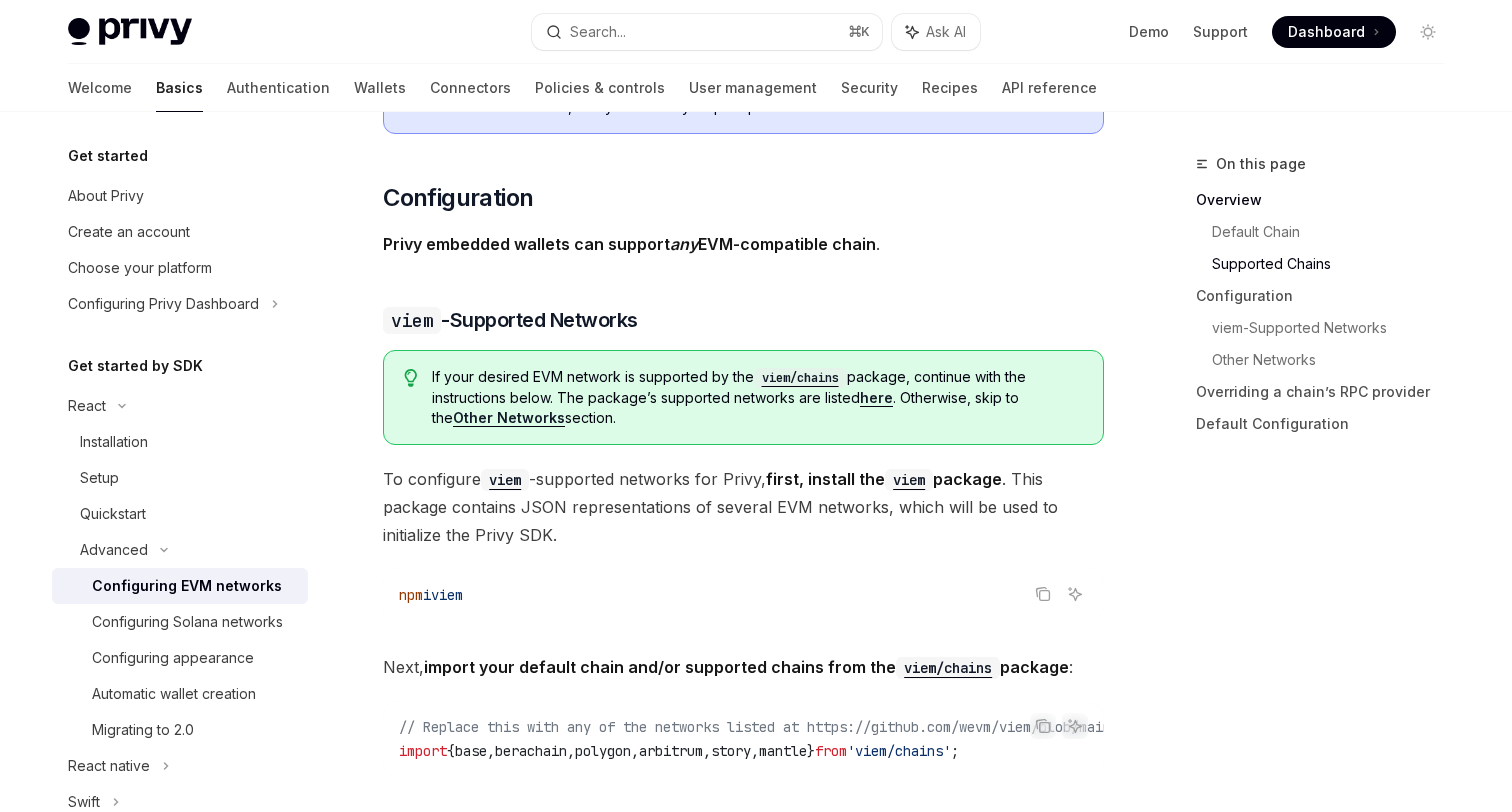 click on "Other Networks" at bounding box center (509, 417) 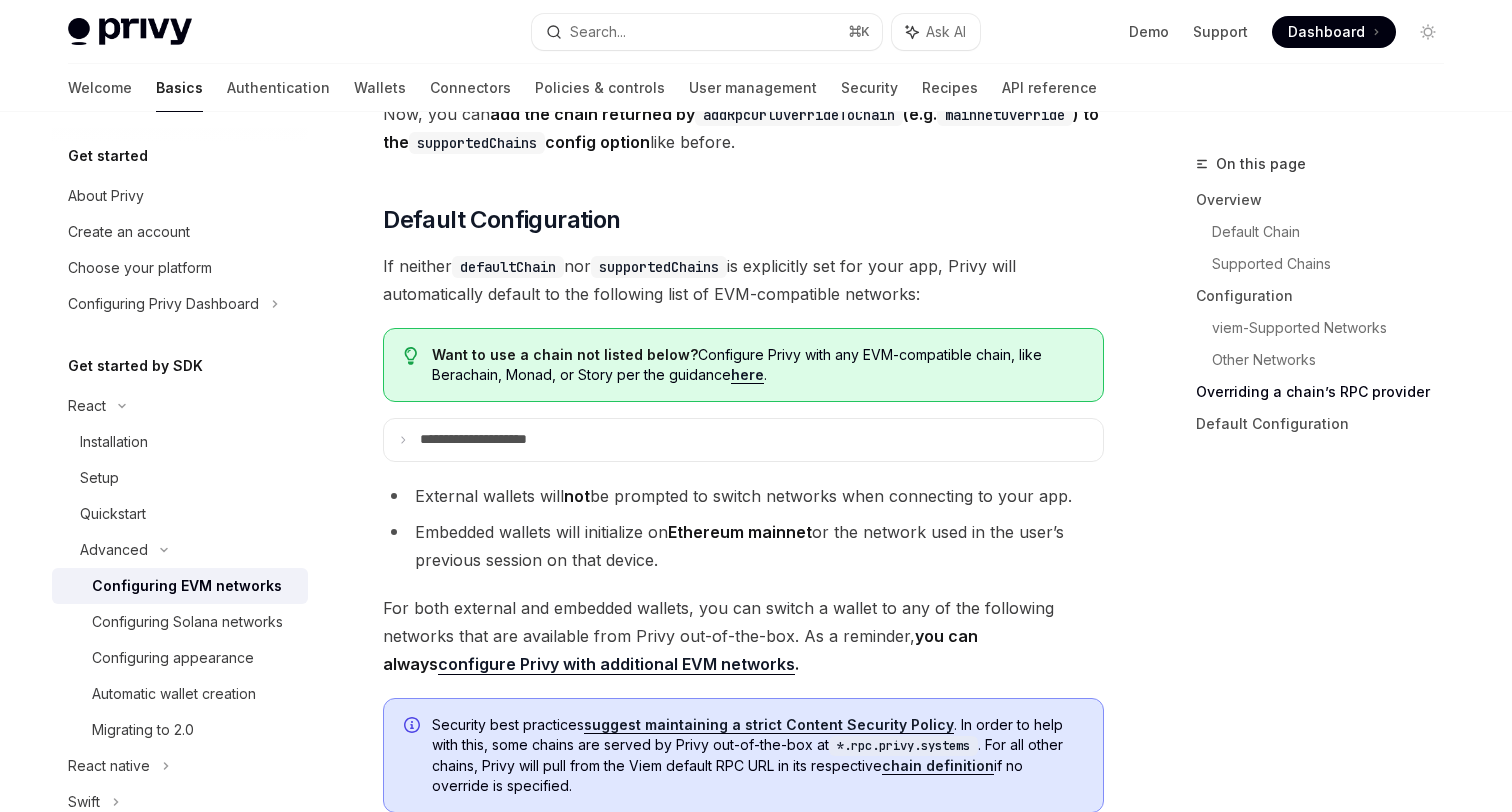 scroll, scrollTop: 5213, scrollLeft: 0, axis: vertical 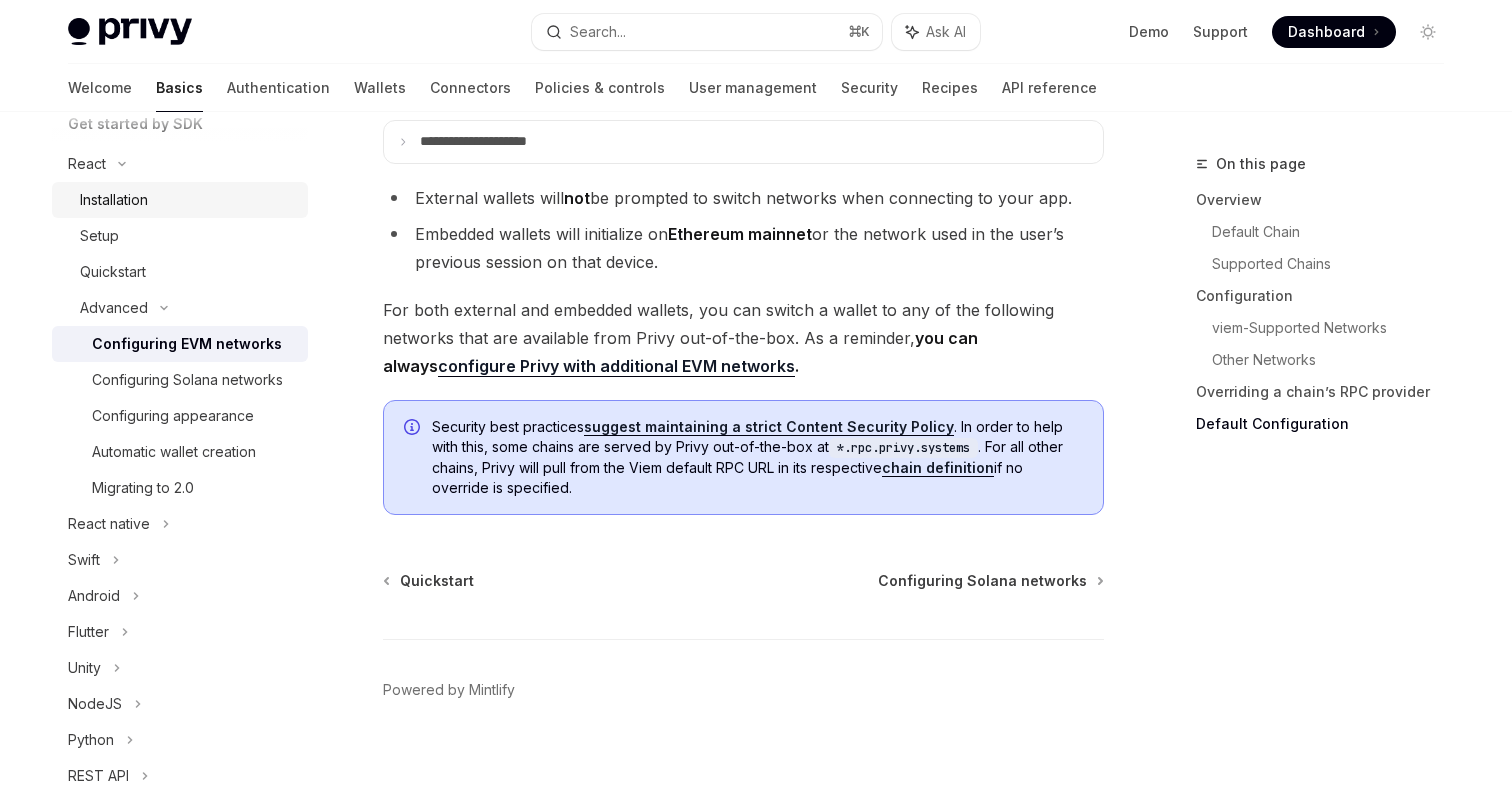 click on "Installation" at bounding box center (188, 200) 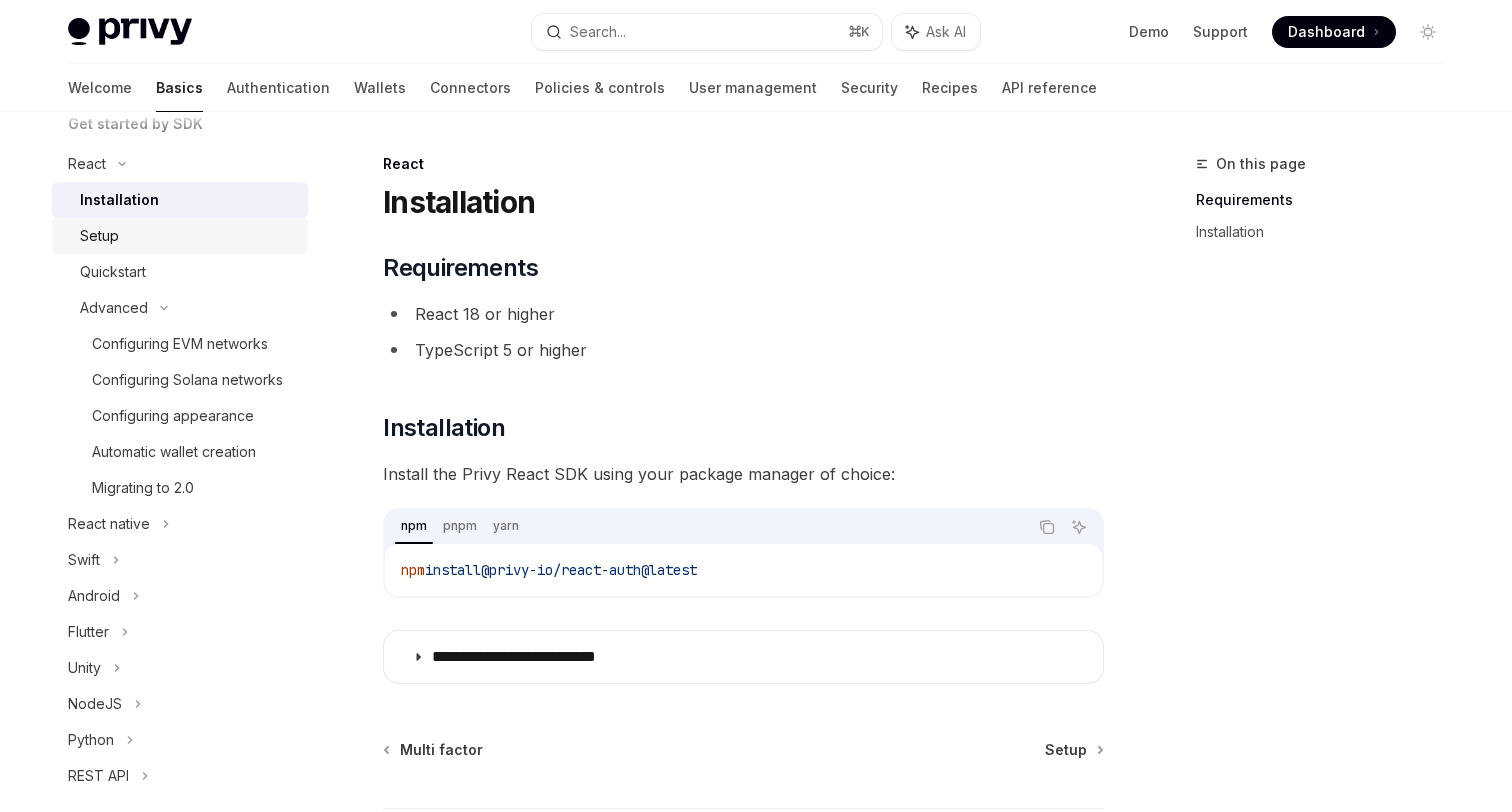 click on "Setup" at bounding box center (188, 236) 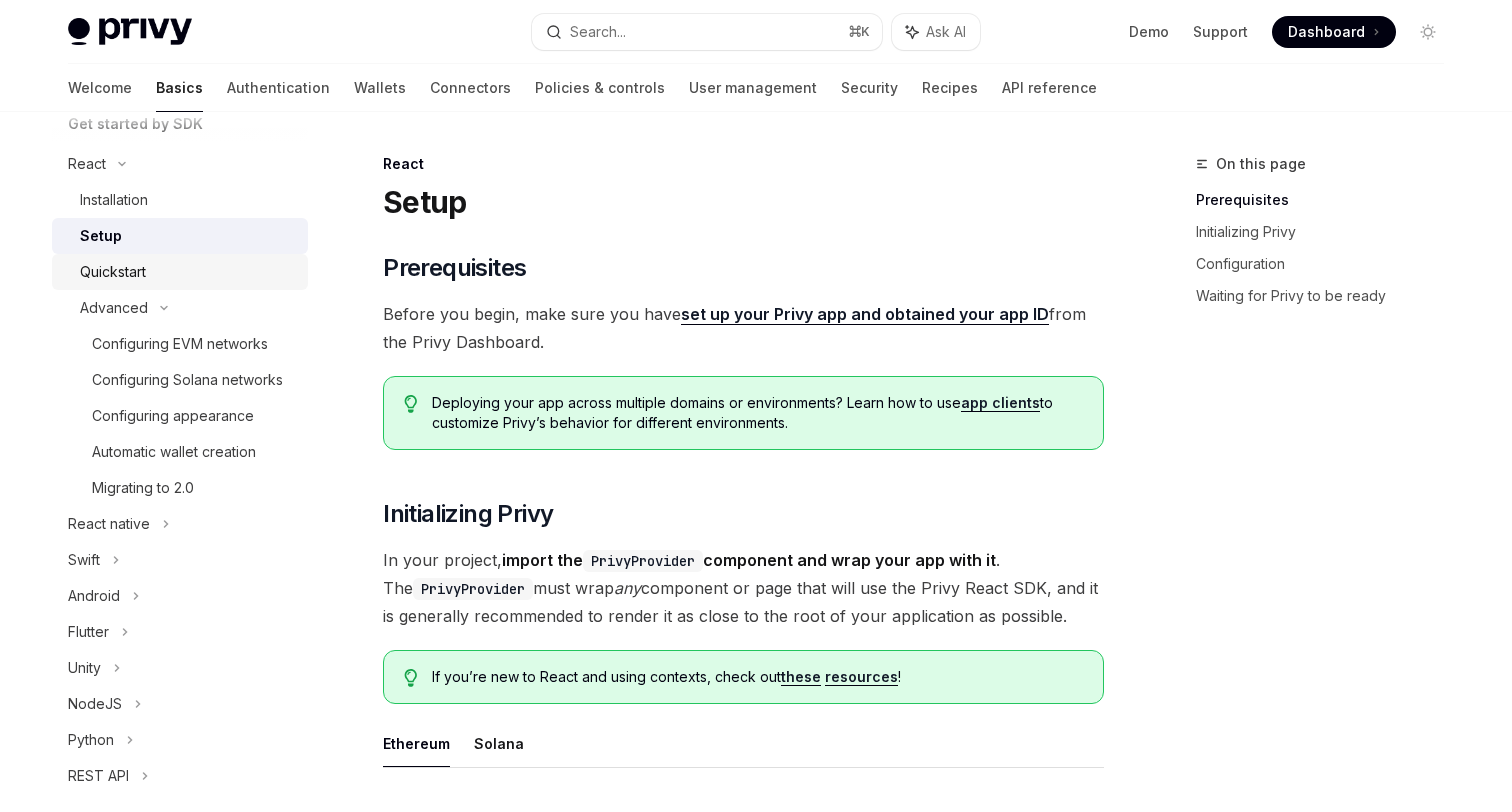 click on "Quickstart" at bounding box center [188, 272] 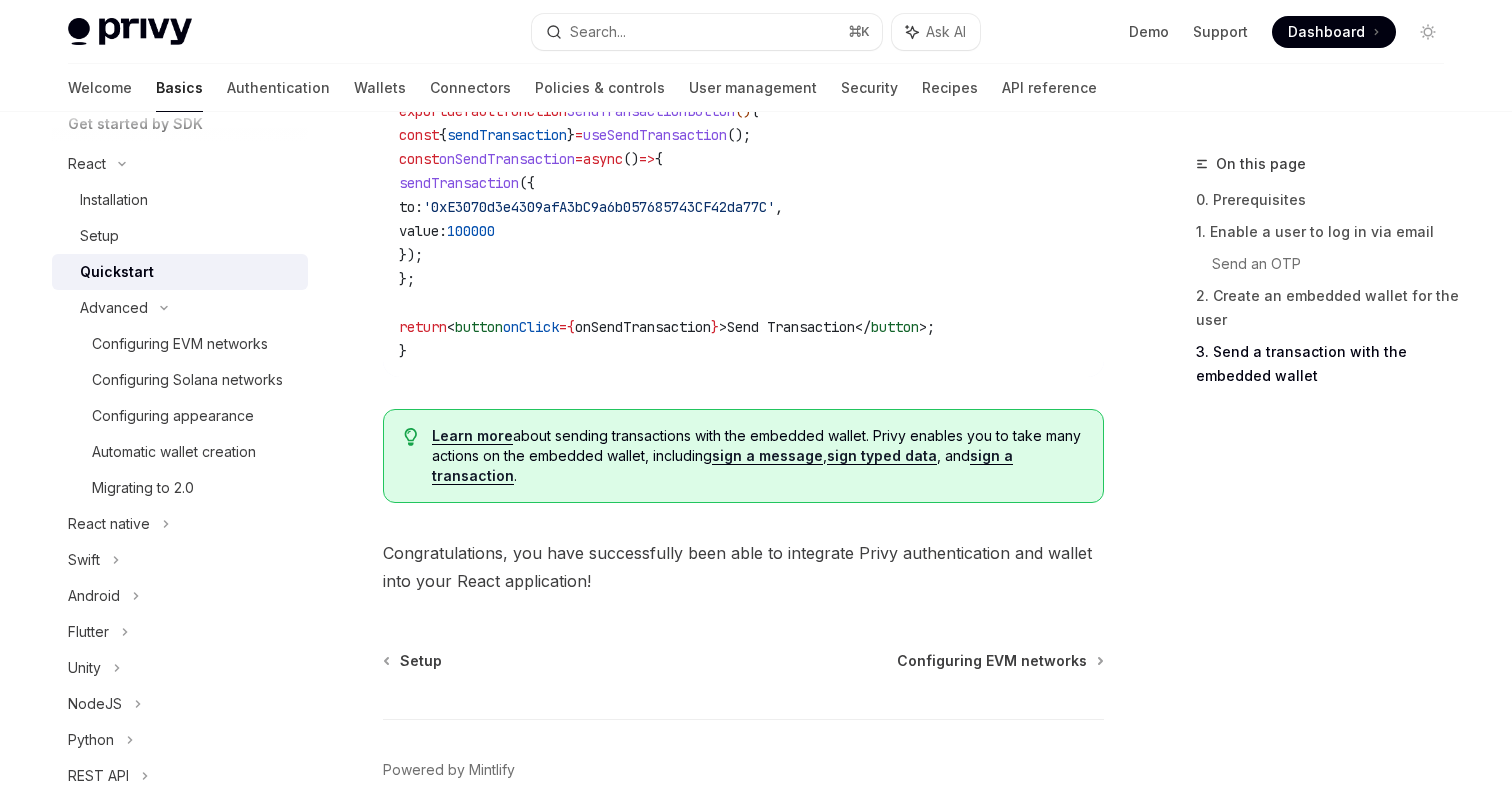 scroll, scrollTop: 2069, scrollLeft: 0, axis: vertical 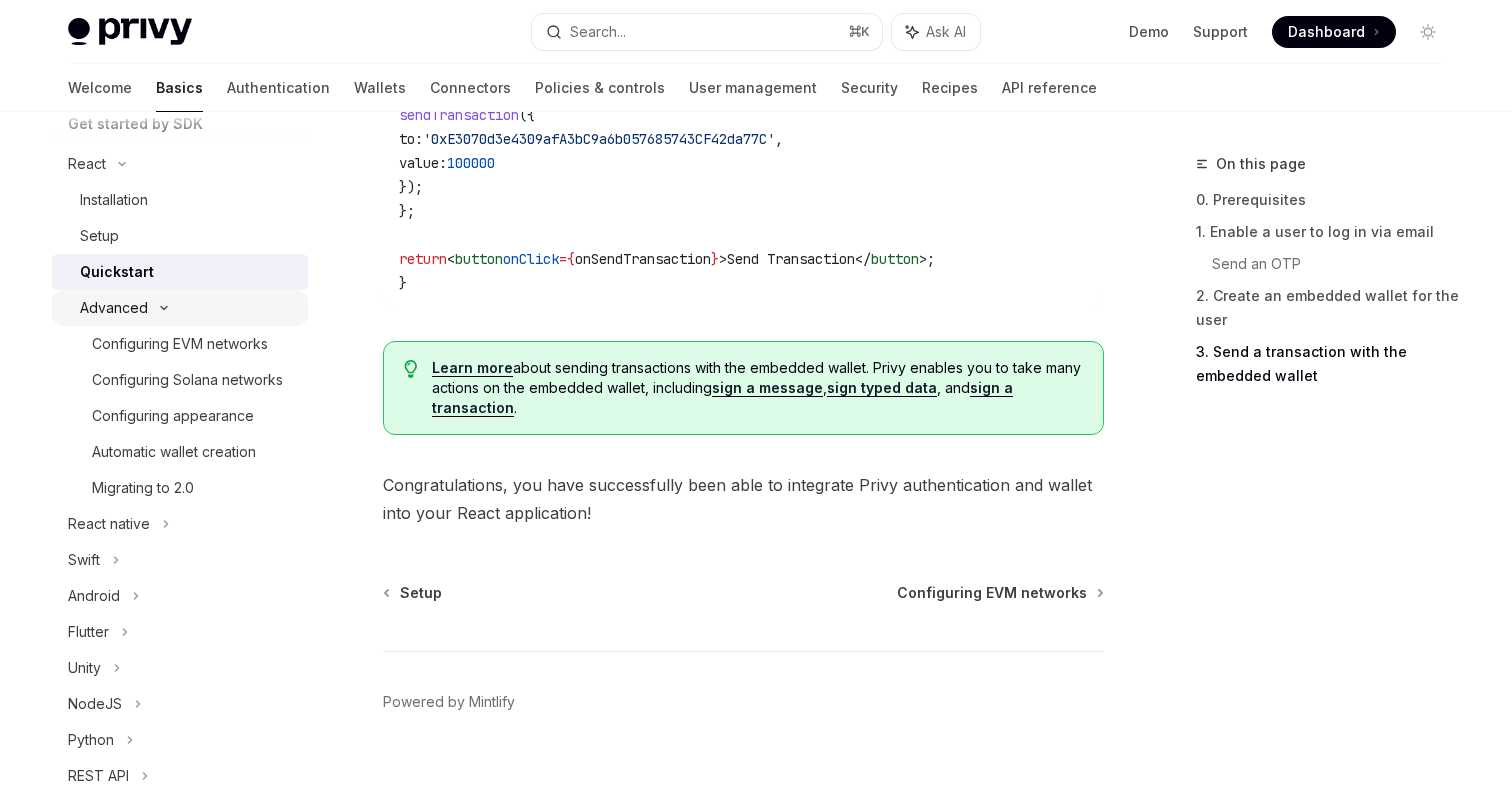 click on "Advanced" at bounding box center [180, 308] 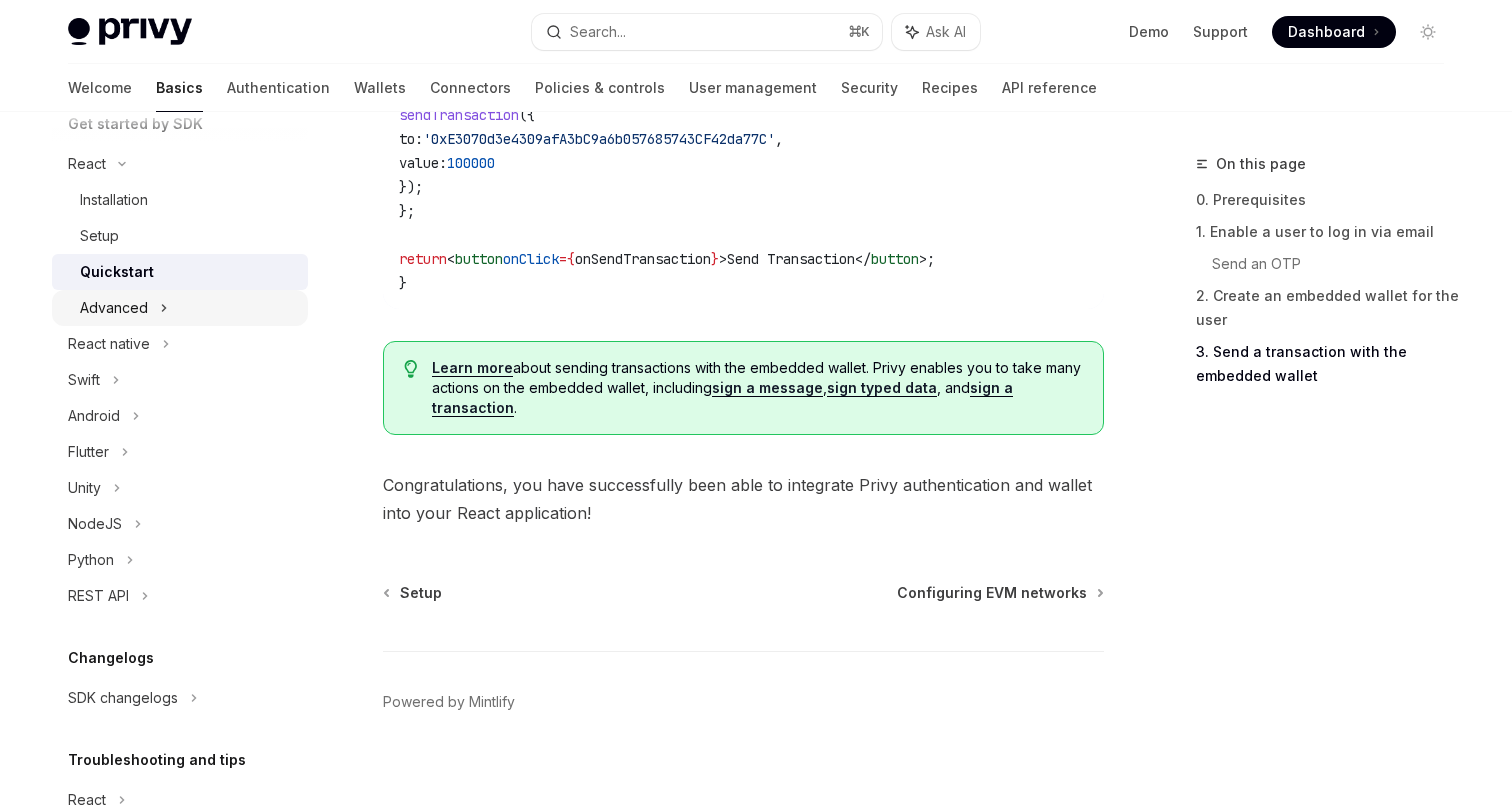 click on "Advanced" at bounding box center (180, 308) 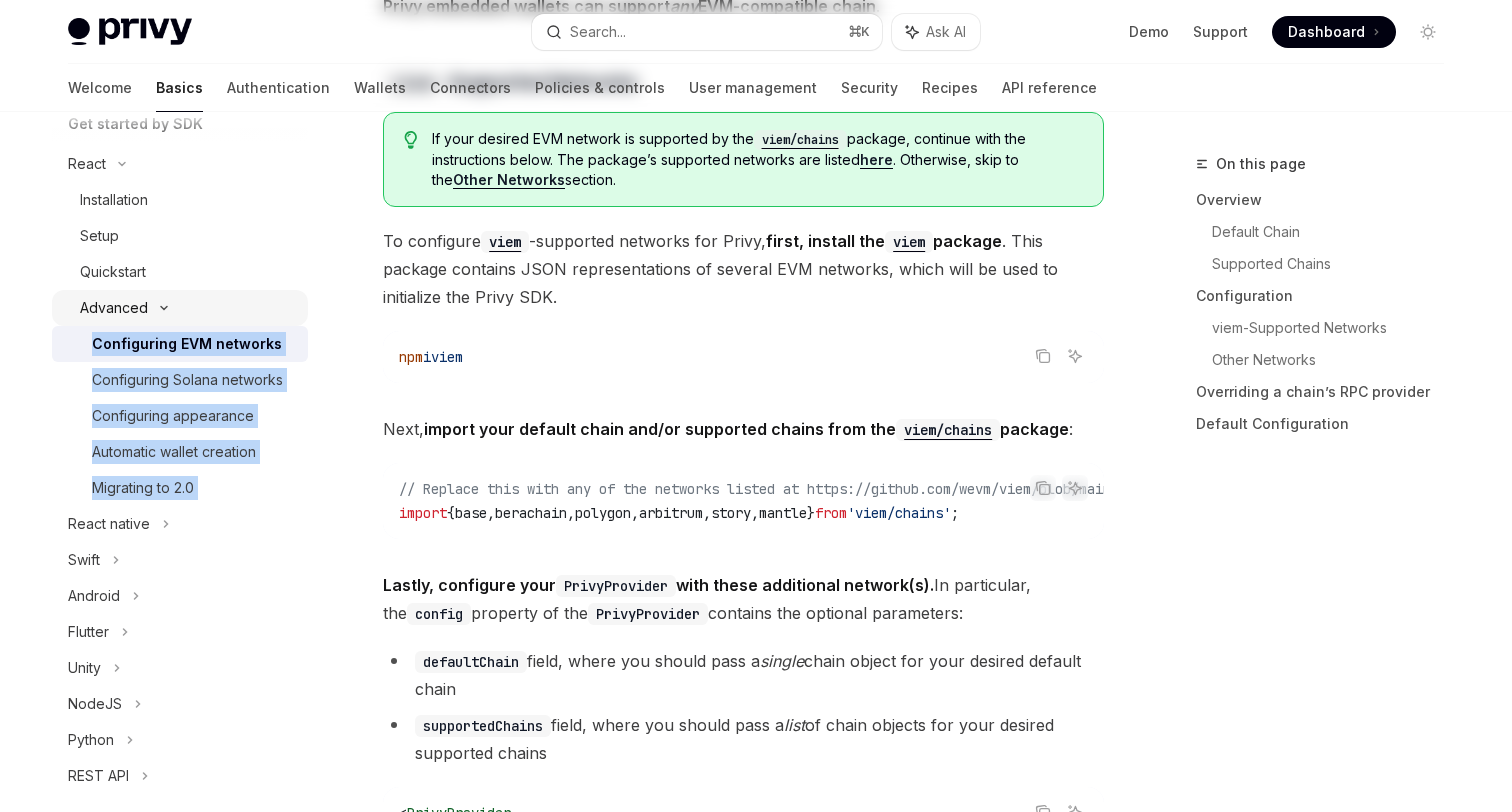 scroll, scrollTop: 0, scrollLeft: 0, axis: both 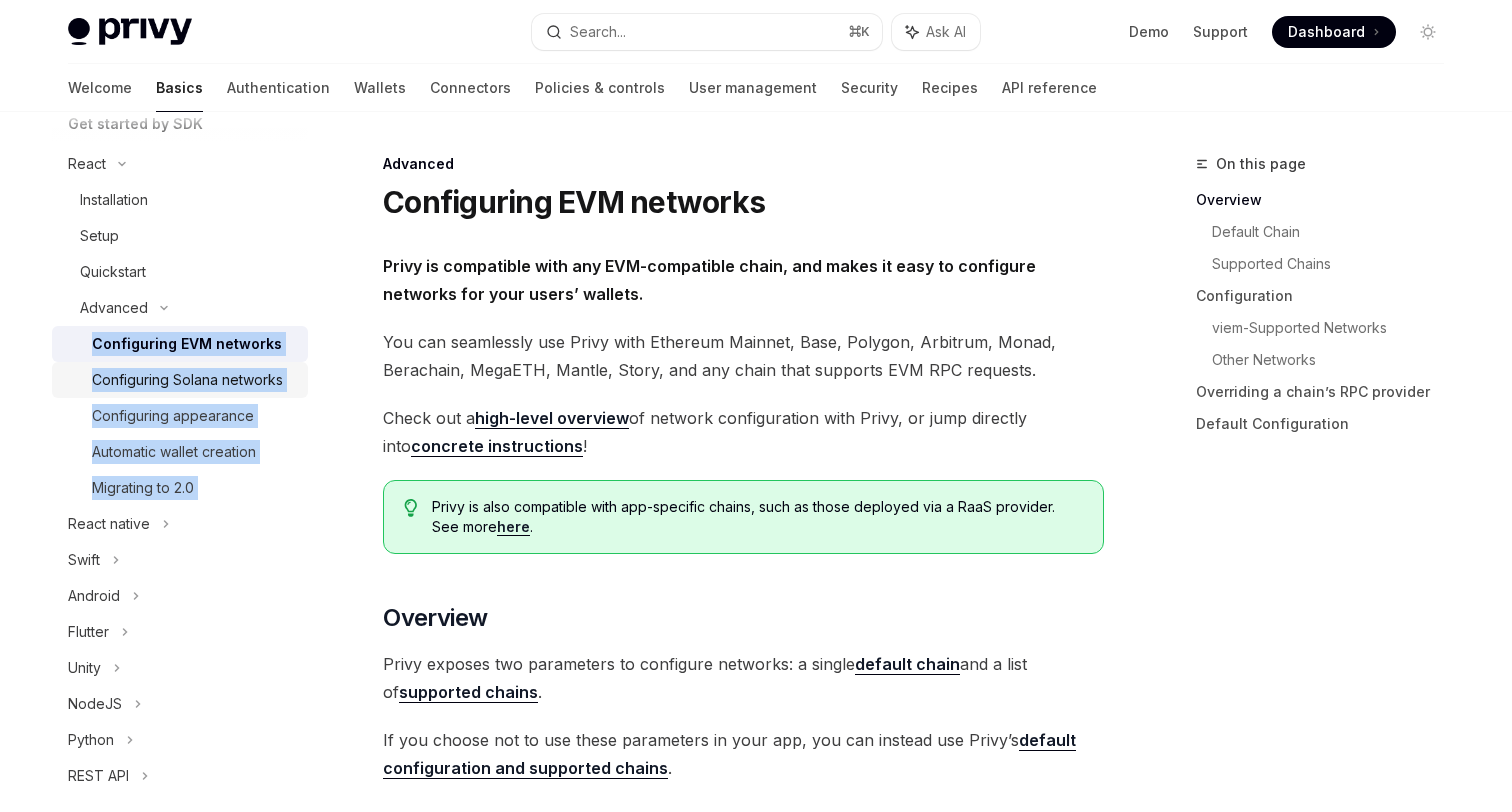 click on "Configuring Solana networks" at bounding box center [187, 380] 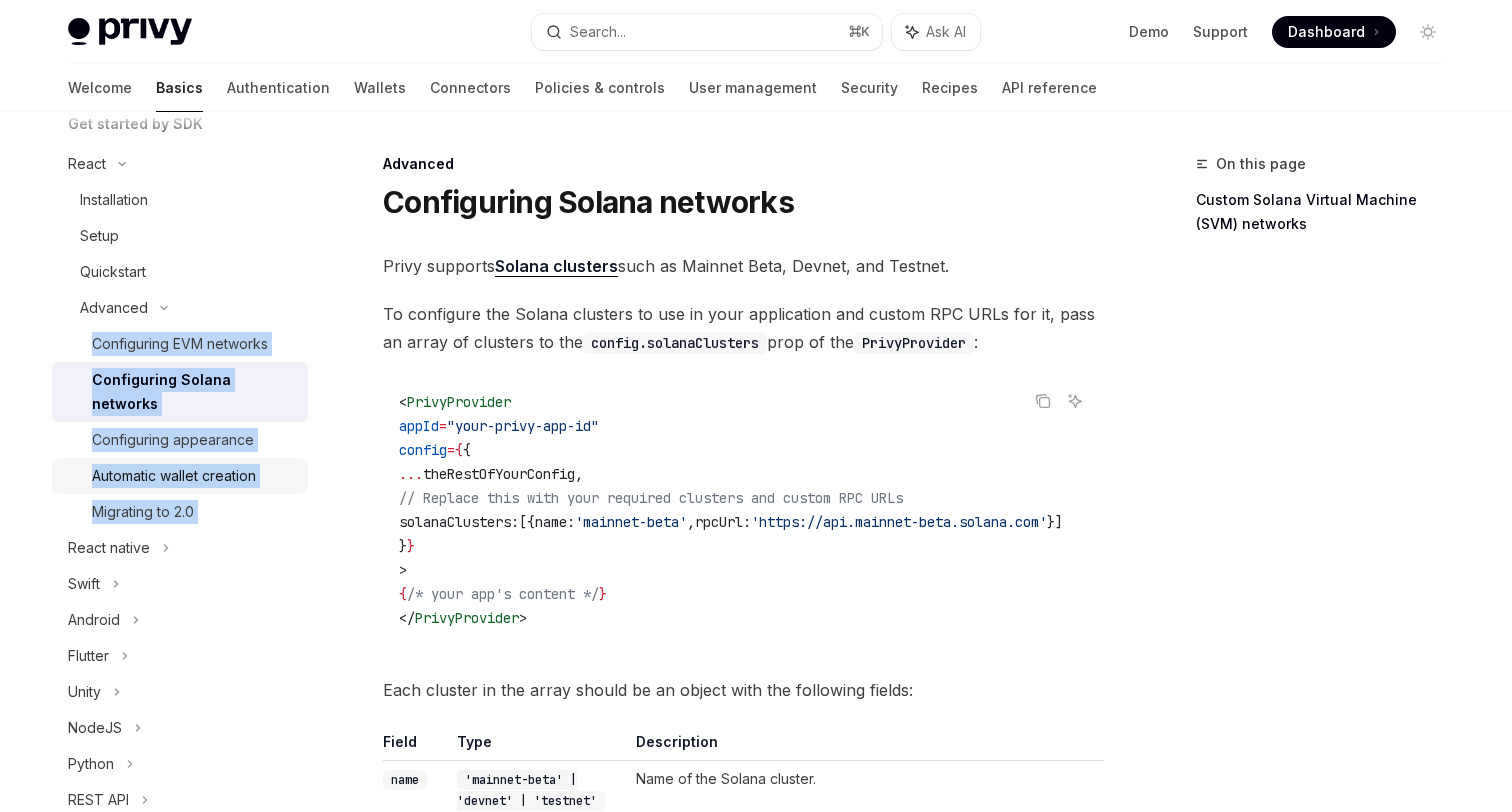 click on "Automatic wallet creation" at bounding box center (194, 476) 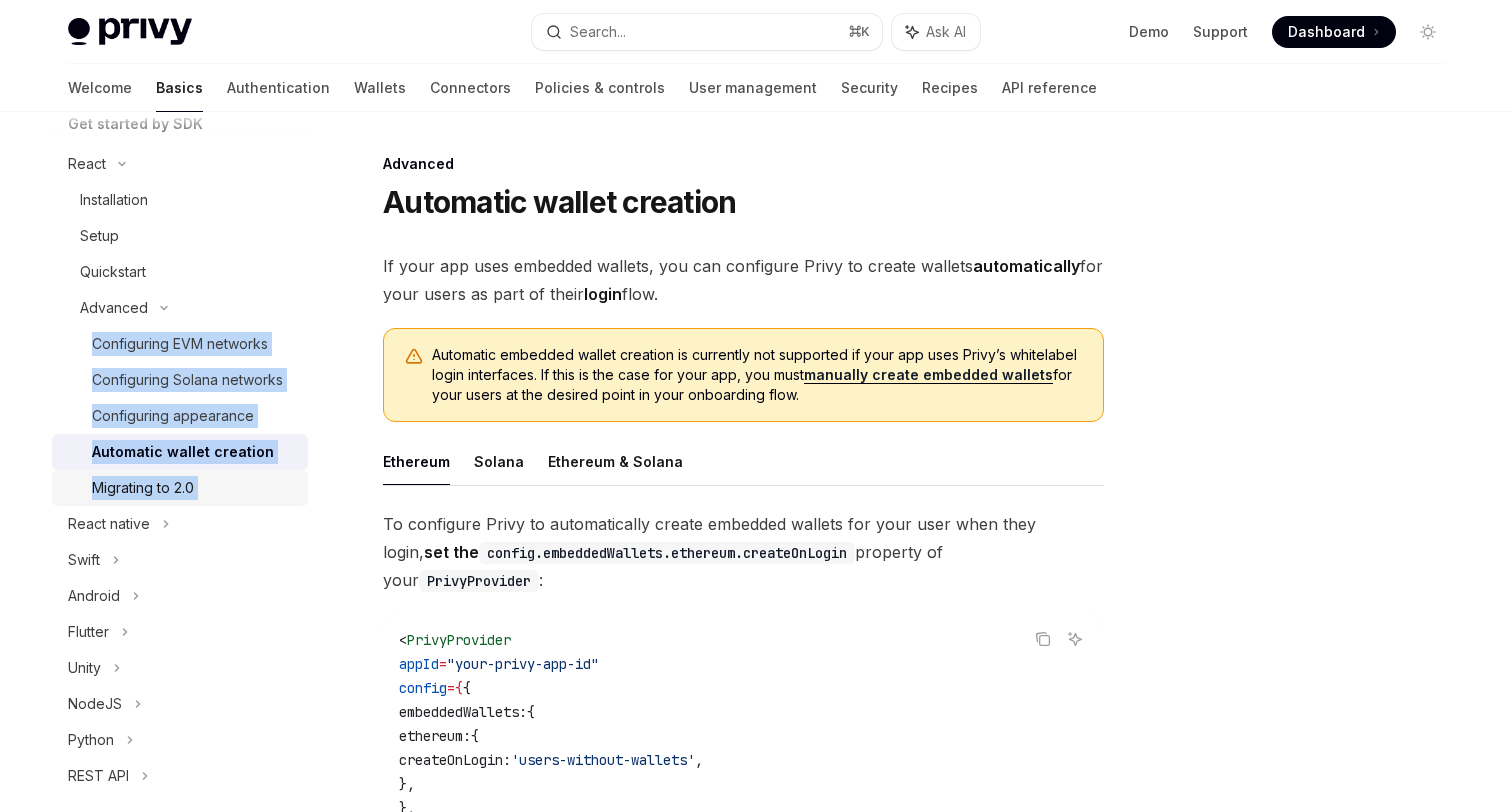 click on "Migrating to 2.0" at bounding box center [194, 488] 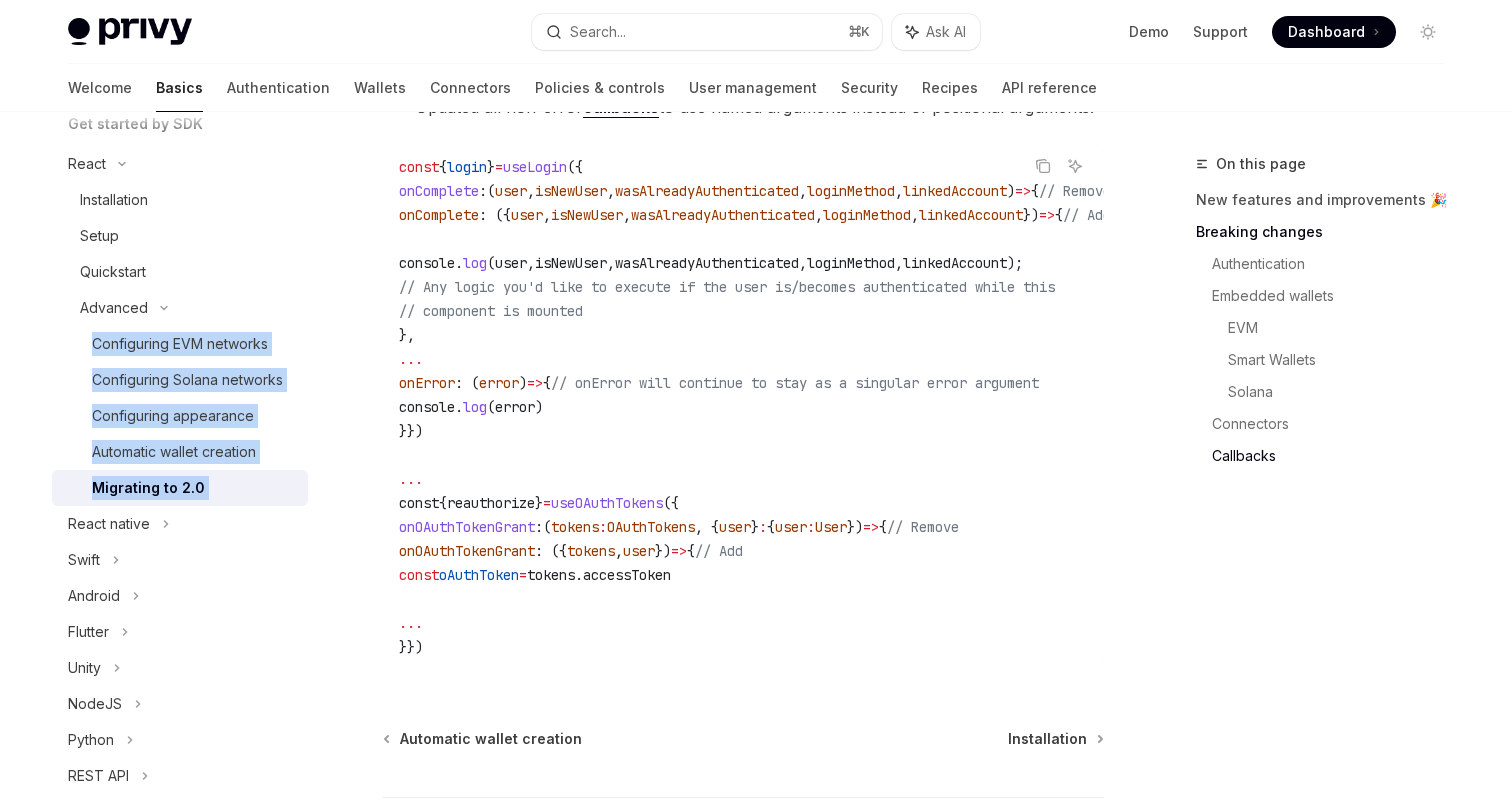 scroll, scrollTop: 5957, scrollLeft: 0, axis: vertical 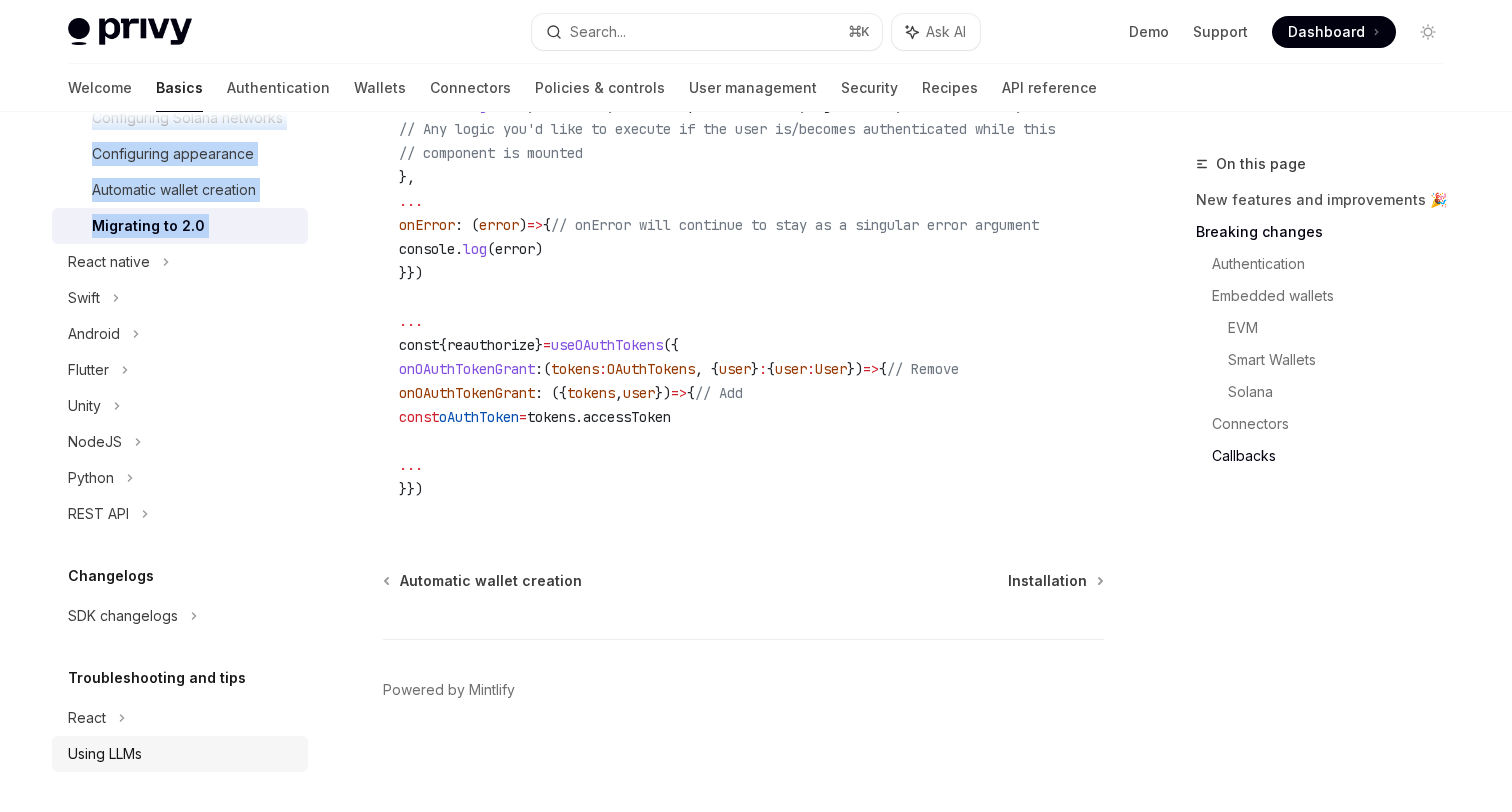 click on "Using LLMs" at bounding box center [182, 754] 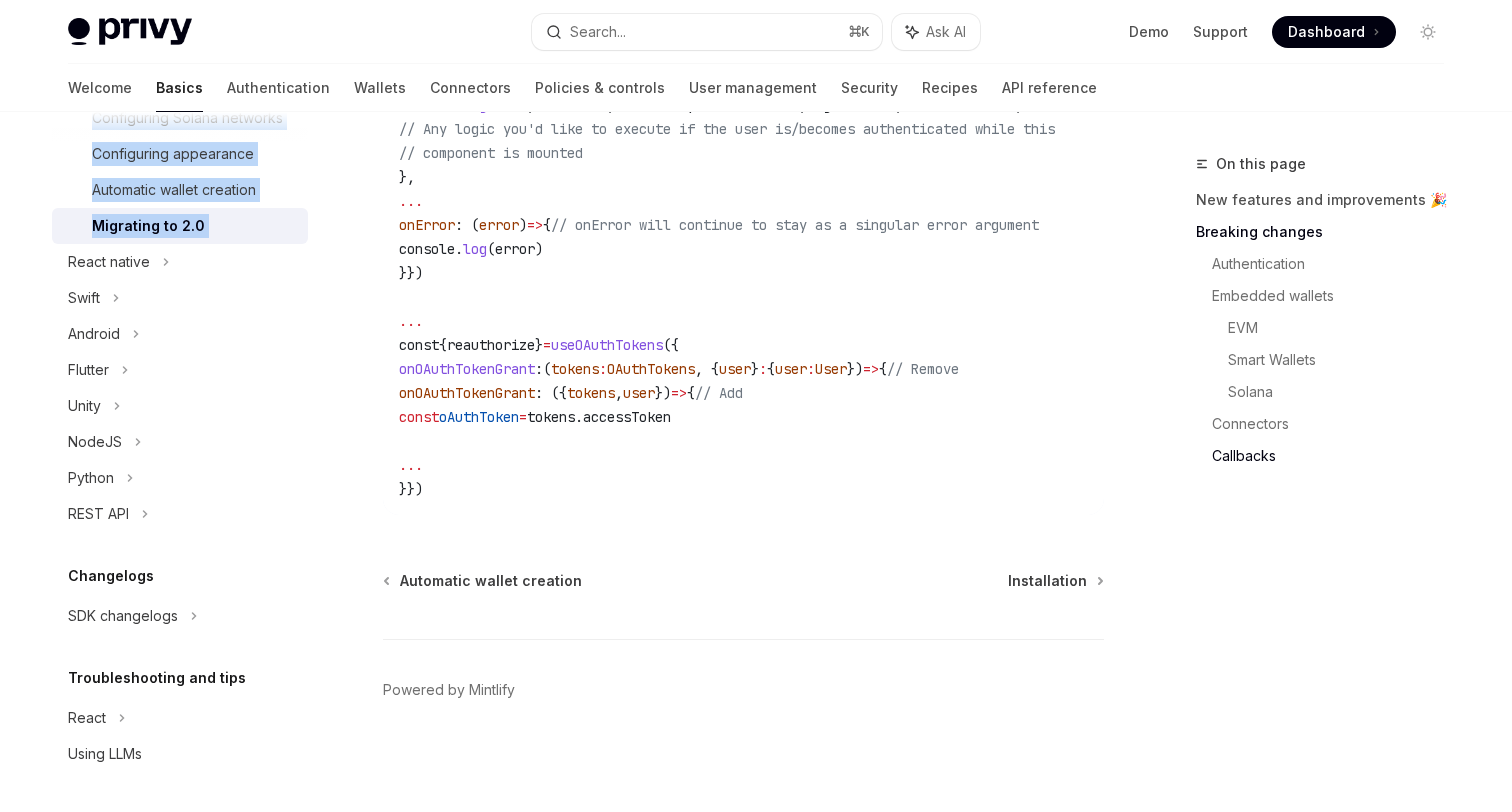 scroll, scrollTop: 0, scrollLeft: 0, axis: both 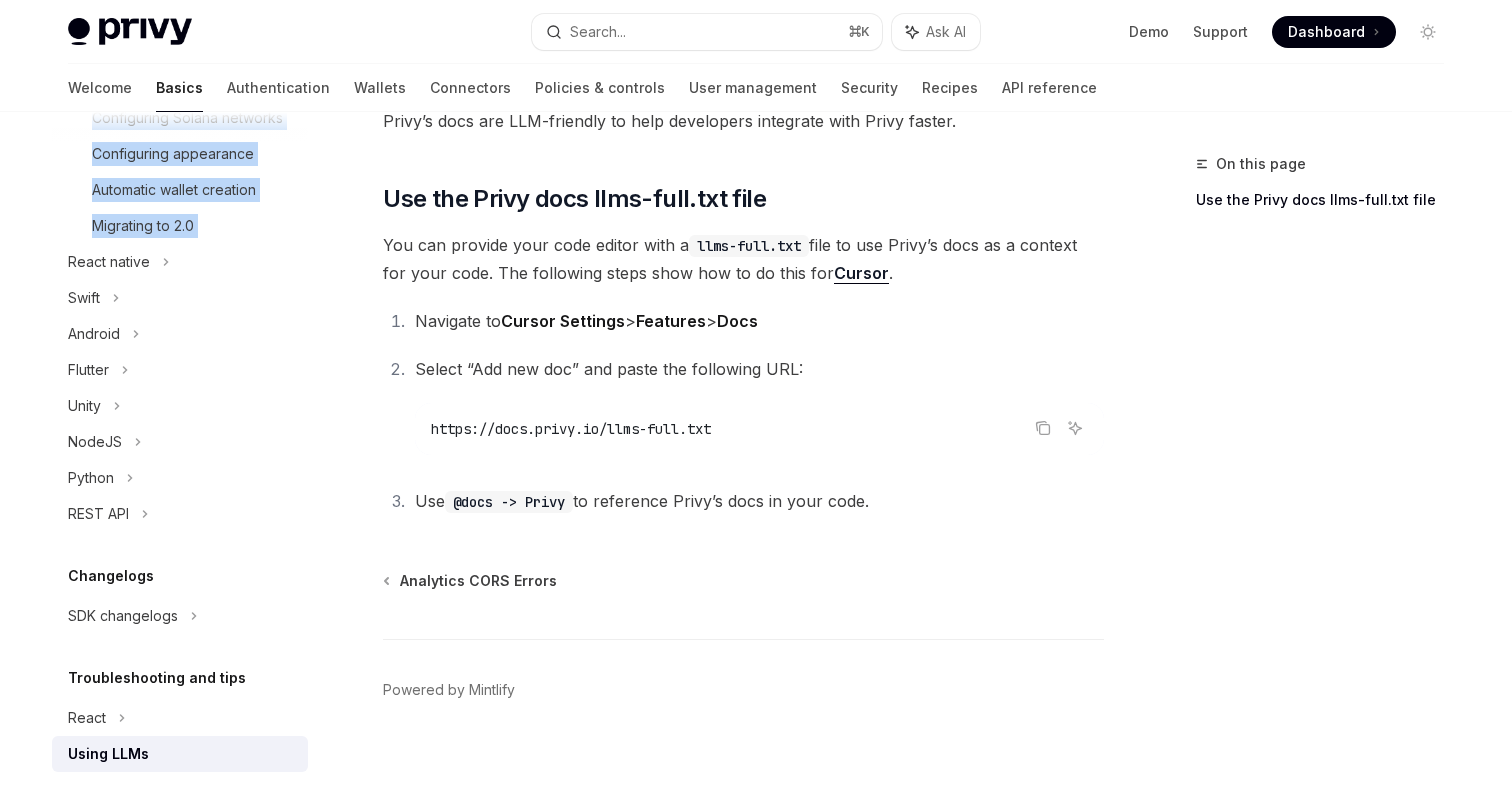 type on "*" 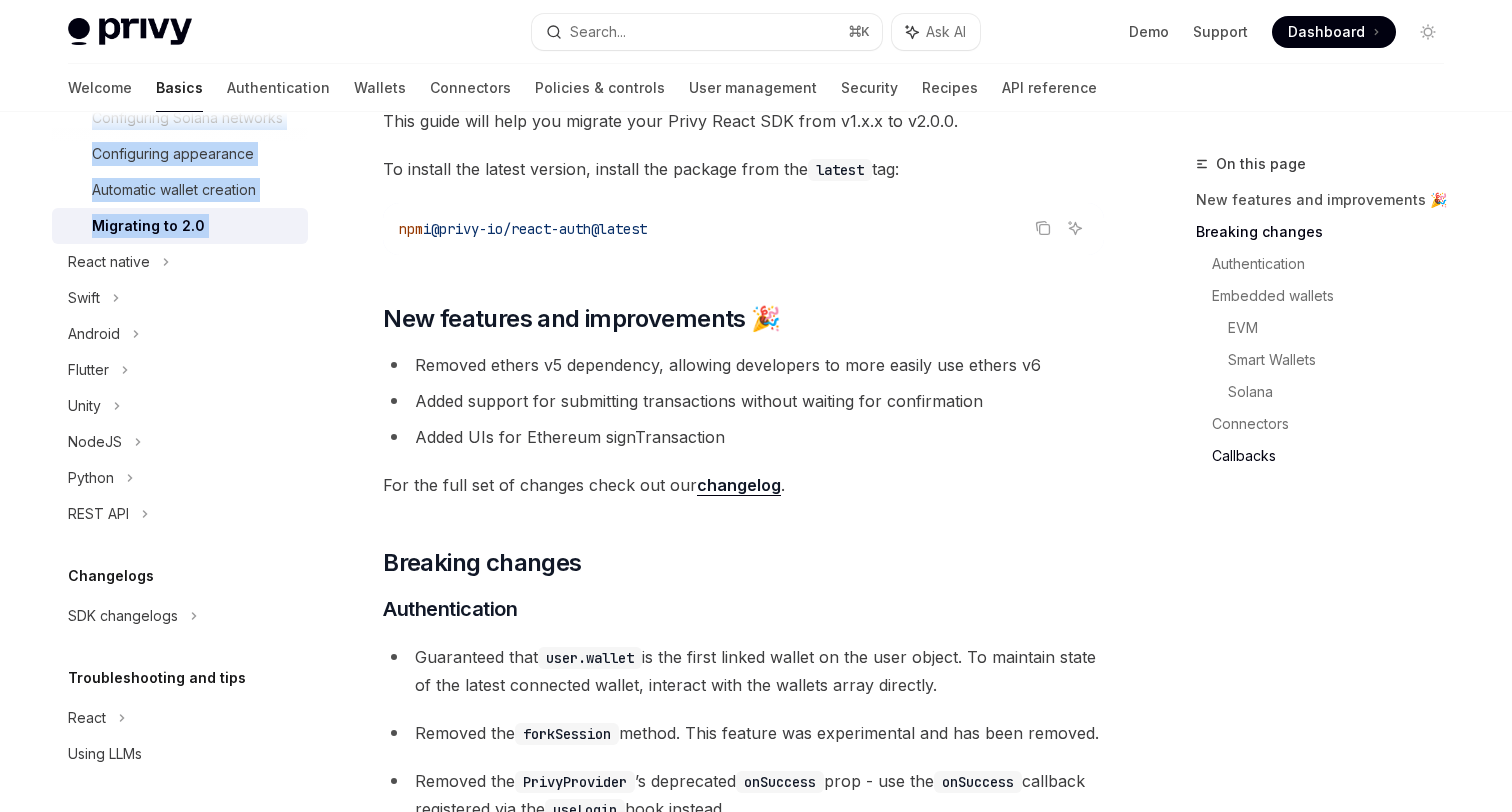 scroll, scrollTop: 5957, scrollLeft: 0, axis: vertical 